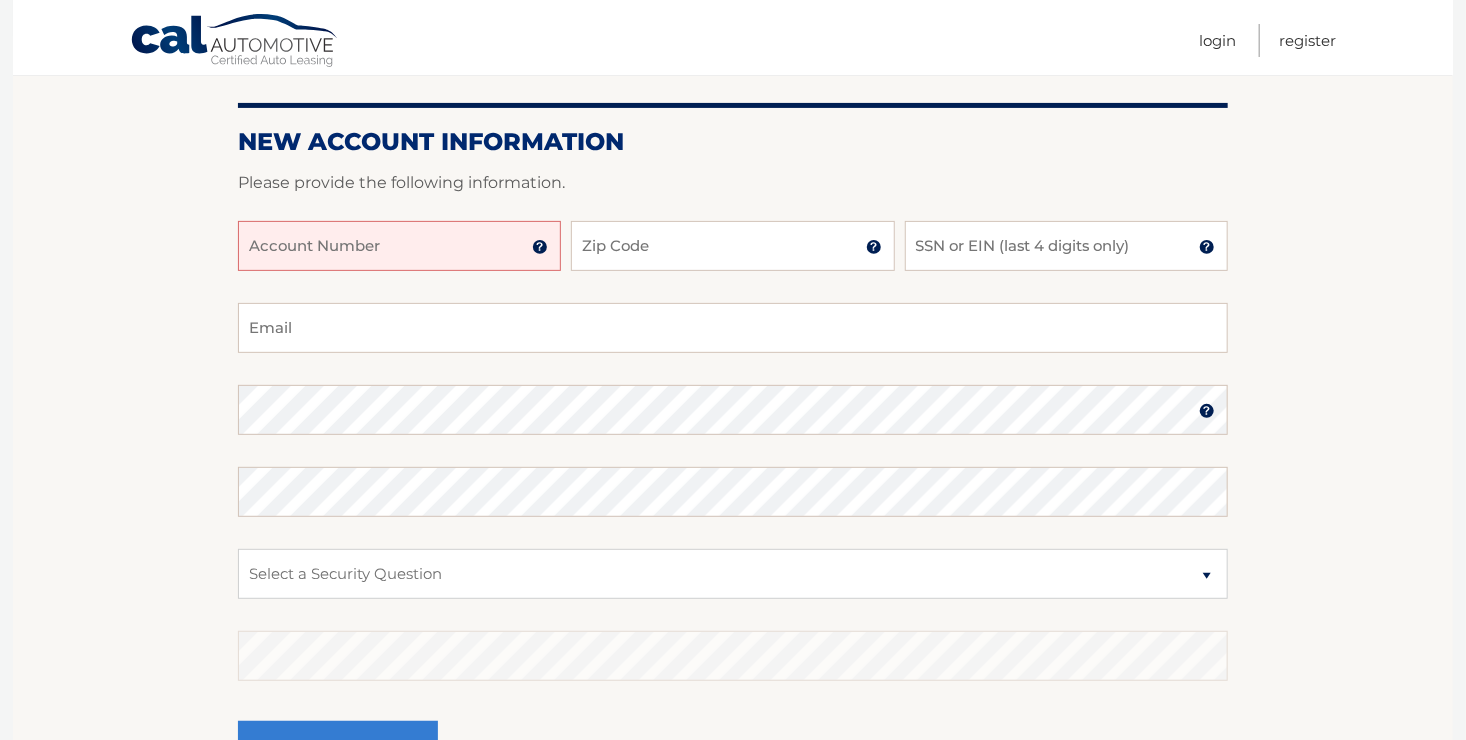 scroll, scrollTop: 218, scrollLeft: 0, axis: vertical 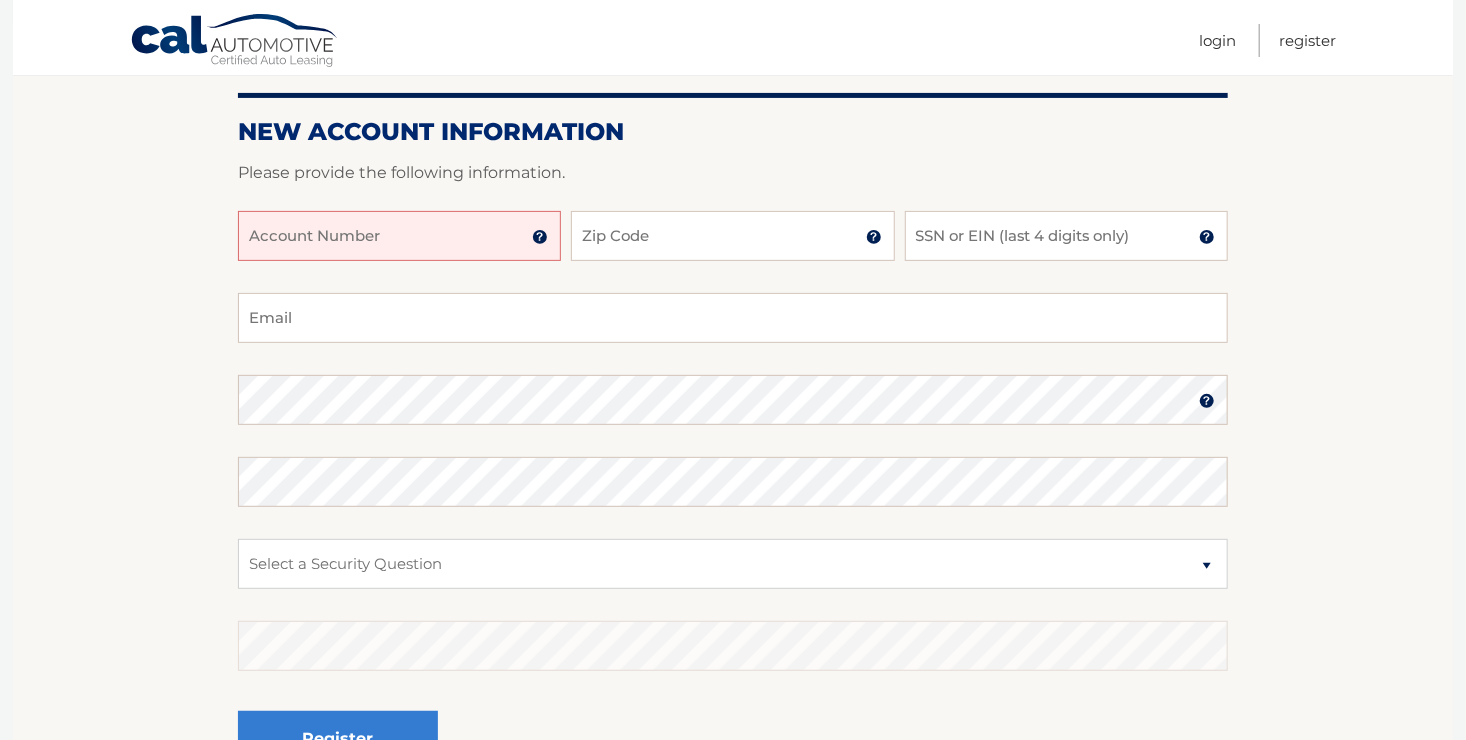 click on "Account Number" at bounding box center [399, 236] 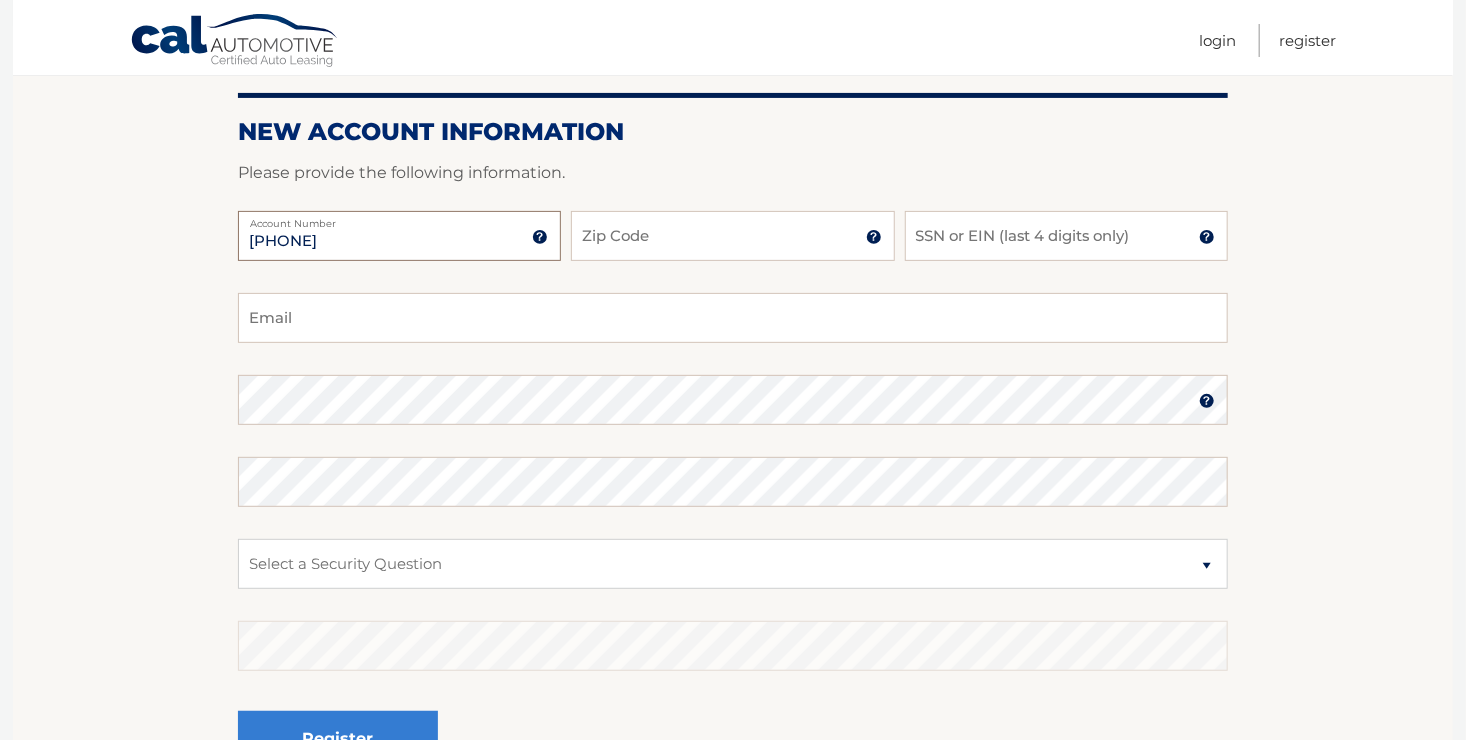 type on "44455967774" 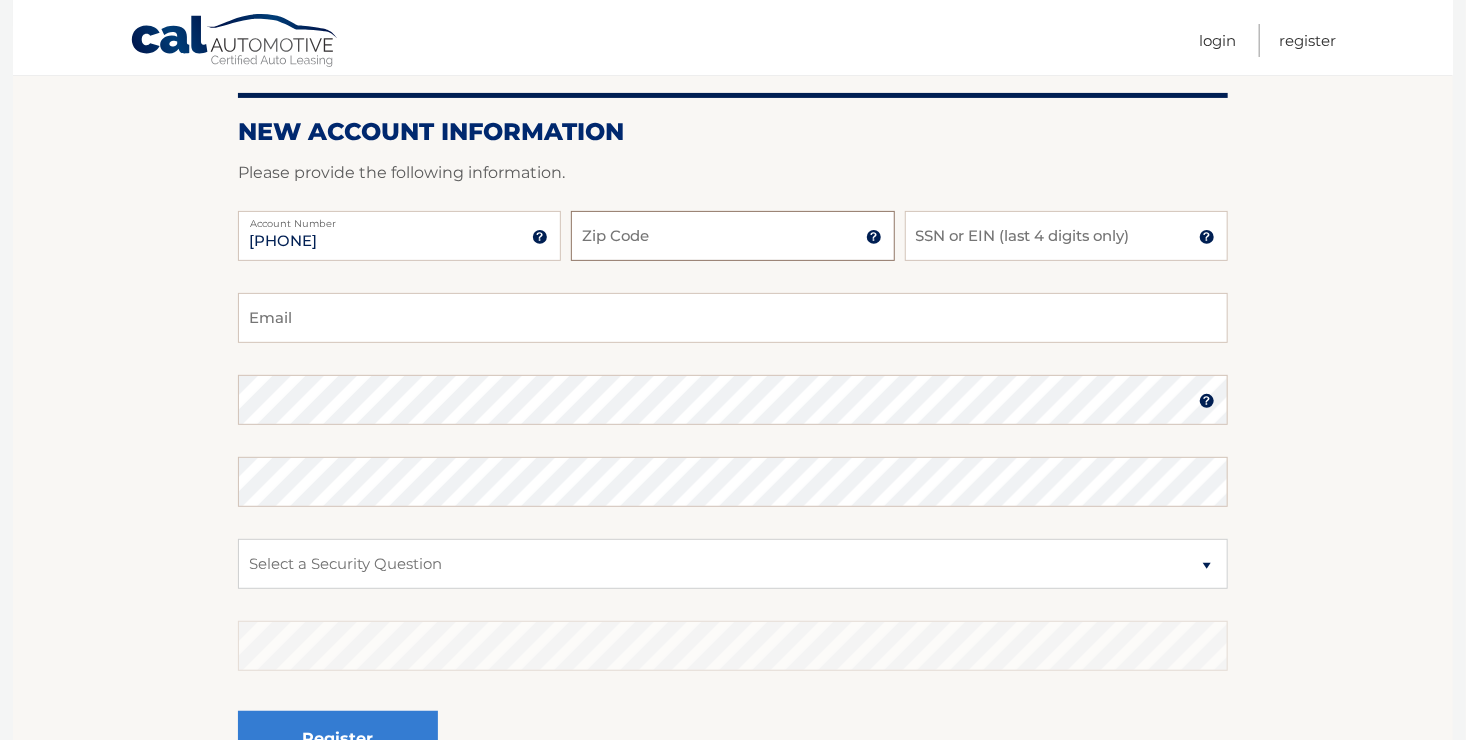 click on "Zip Code" at bounding box center (732, 236) 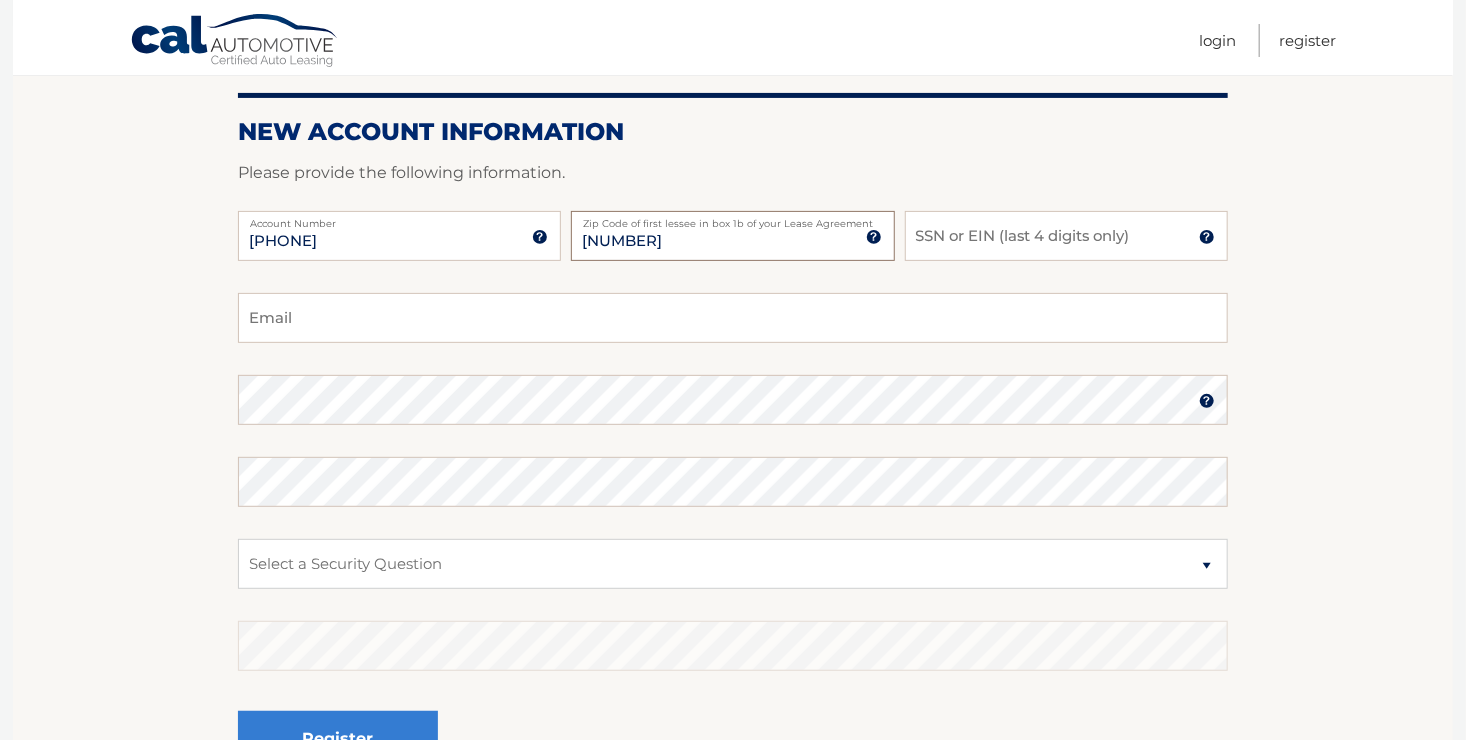 type on "07719" 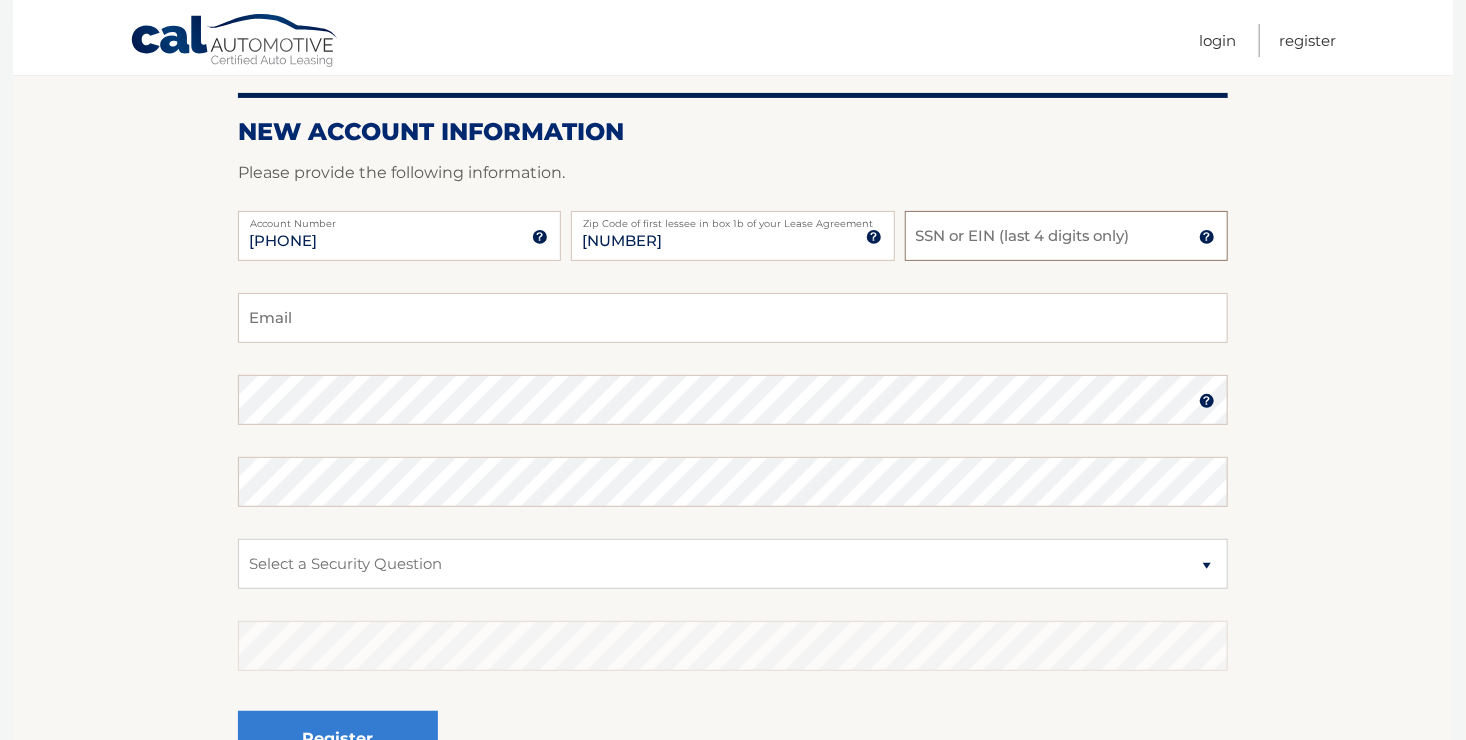 click on "SSN or EIN (last 4 digits only)" at bounding box center [1066, 236] 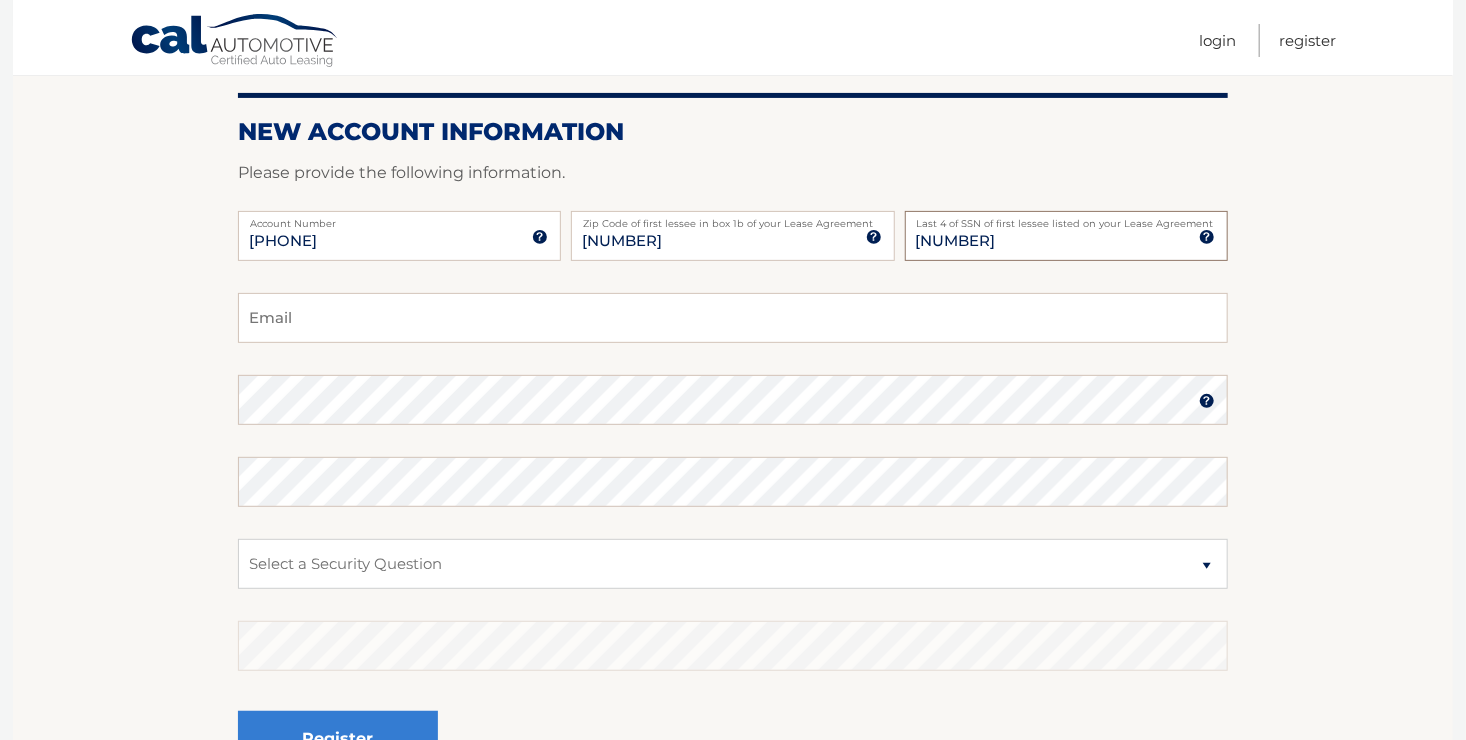 type on "4414" 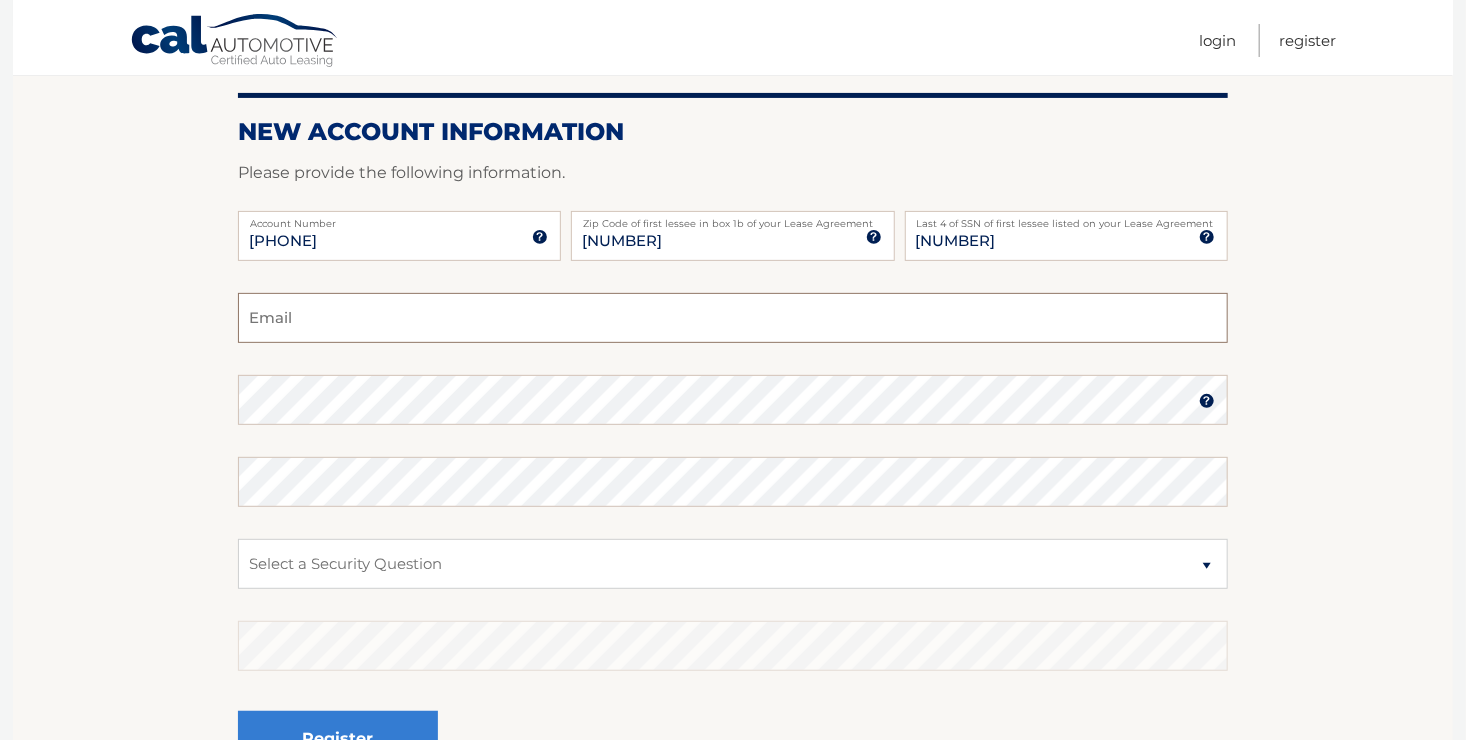 click on "Email" at bounding box center [733, 318] 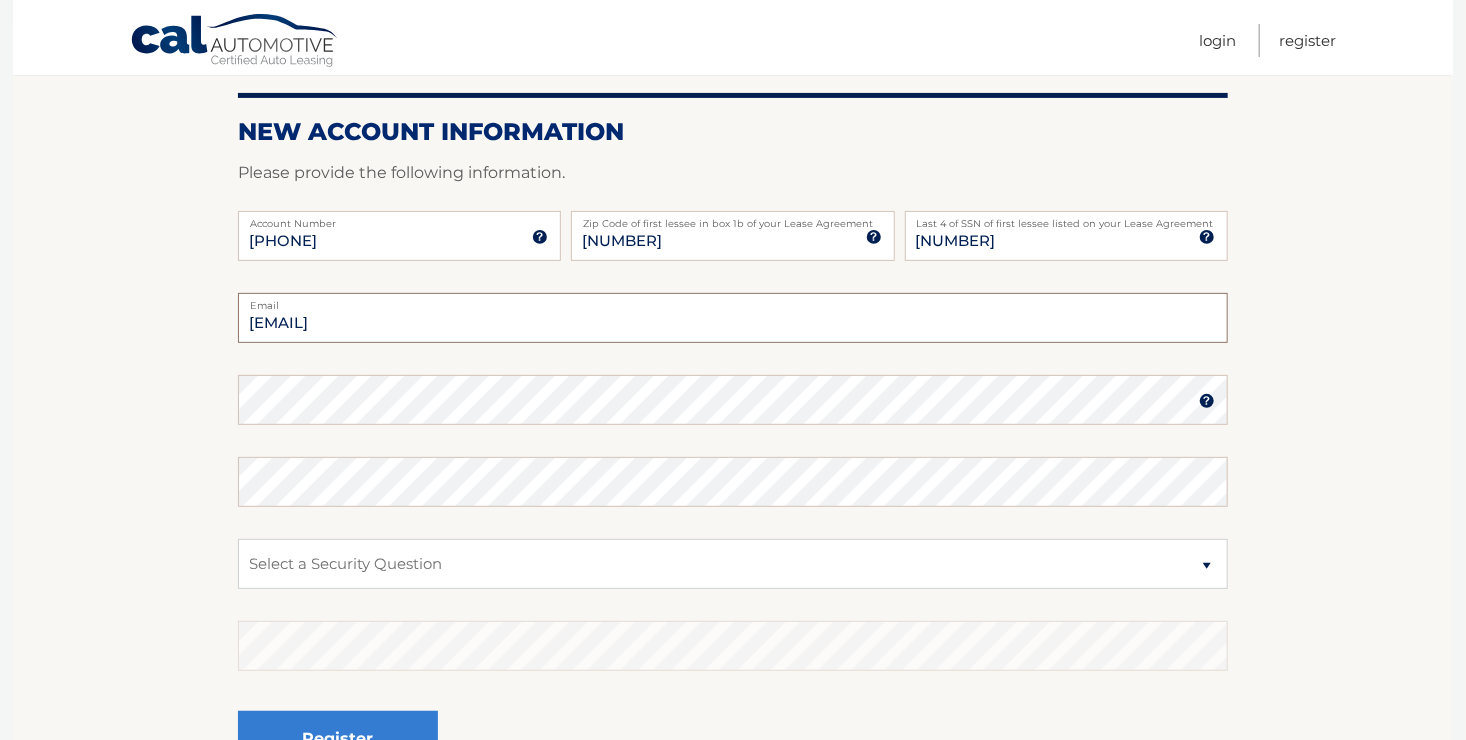 type on "nicolecotta1@gmail.com" 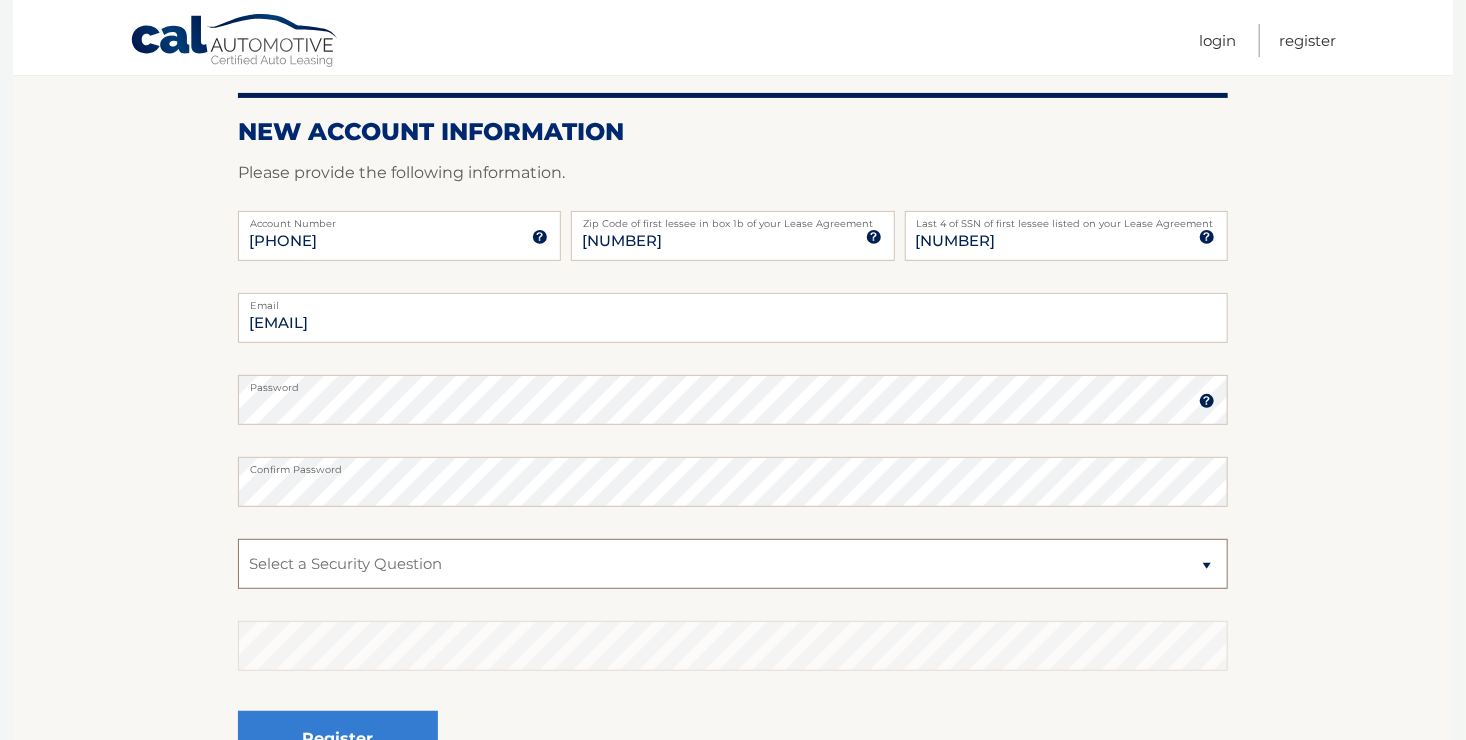 click on "Select a Security Question
What was the name of your elementary school?
What is your mother’s maiden name?
What street did you live on in the third grade?
In what city or town was your first job?
What was your childhood phone number including area code? (e.g., 000-000-0000)" at bounding box center [733, 564] 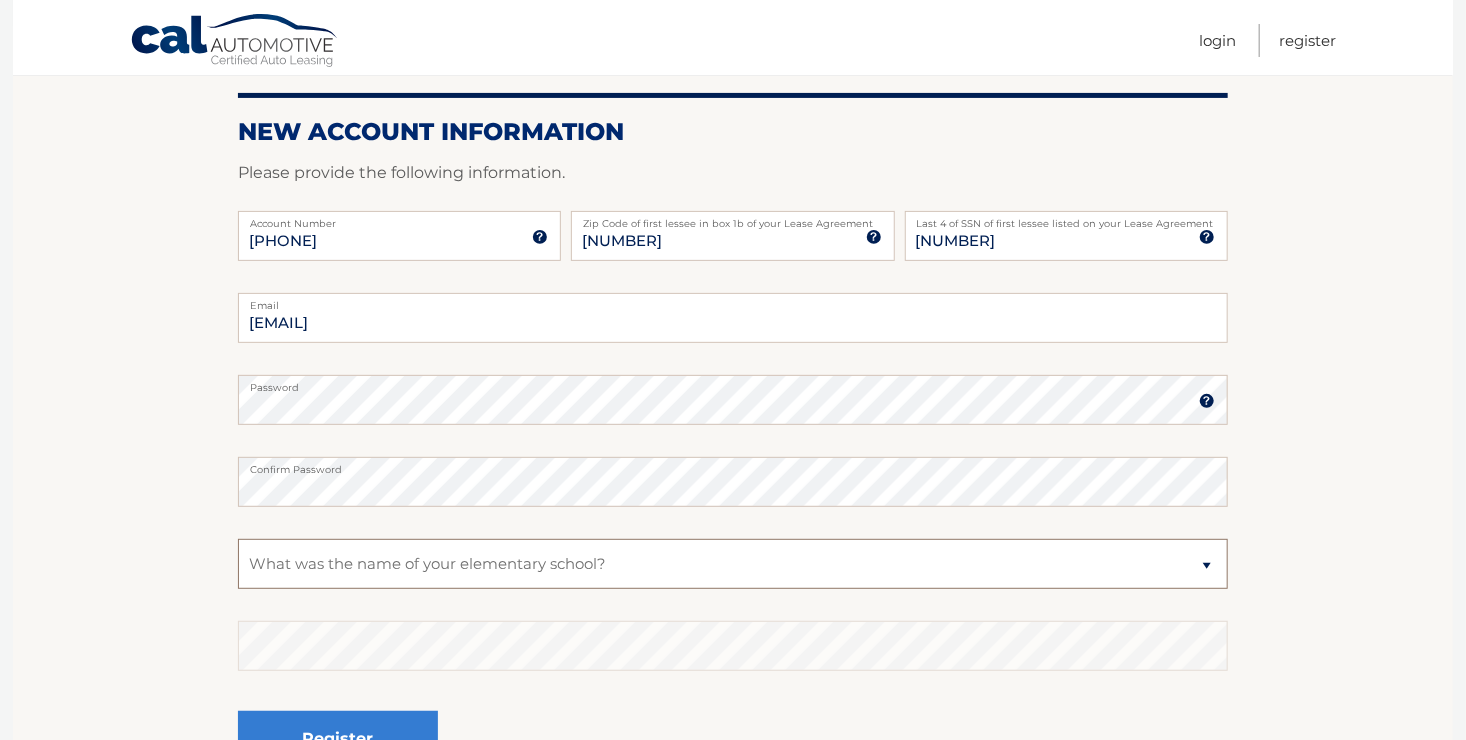 click on "Select a Security Question
What was the name of your elementary school?
What is your mother’s maiden name?
What street did you live on in the third grade?
In what city or town was your first job?
What was your childhood phone number including area code? (e.g., 000-000-0000)" at bounding box center [733, 564] 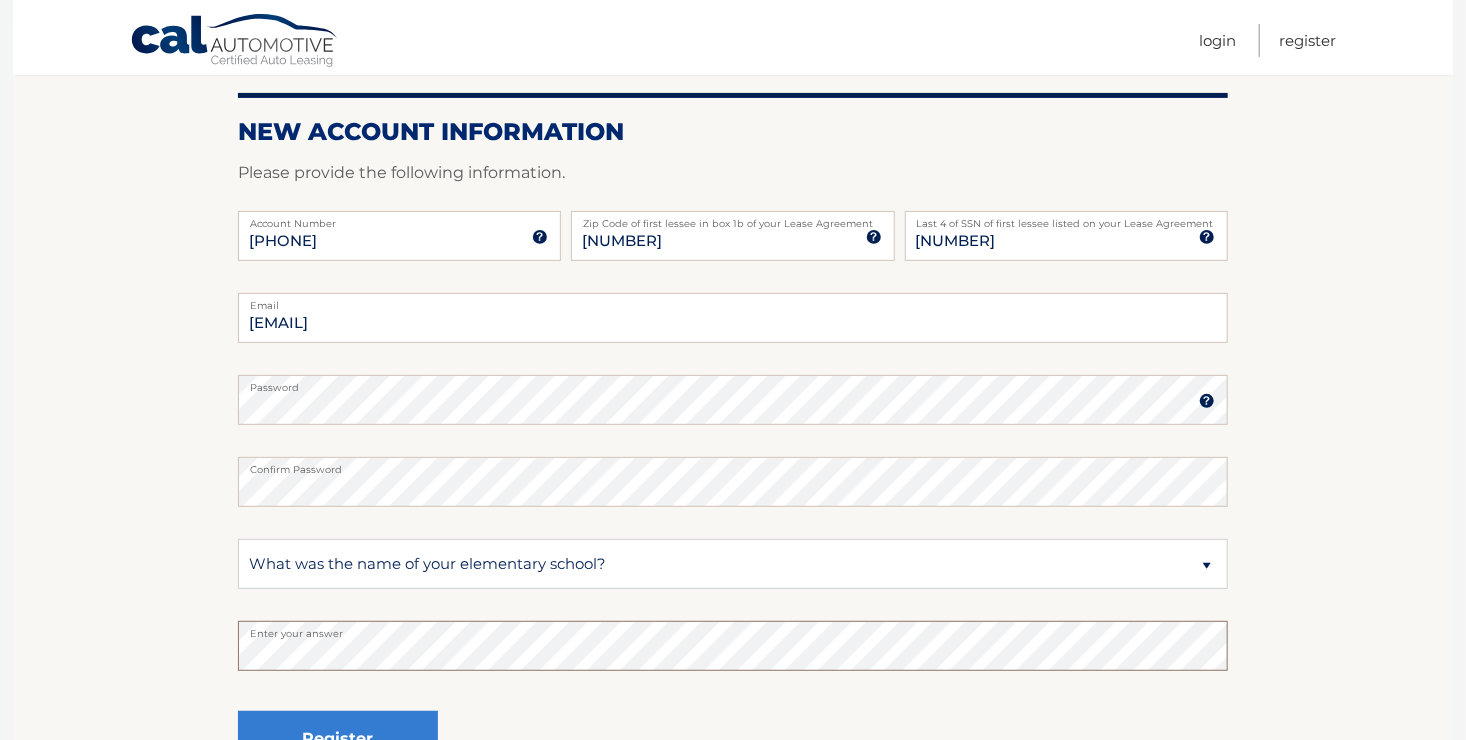 scroll, scrollTop: 355, scrollLeft: 0, axis: vertical 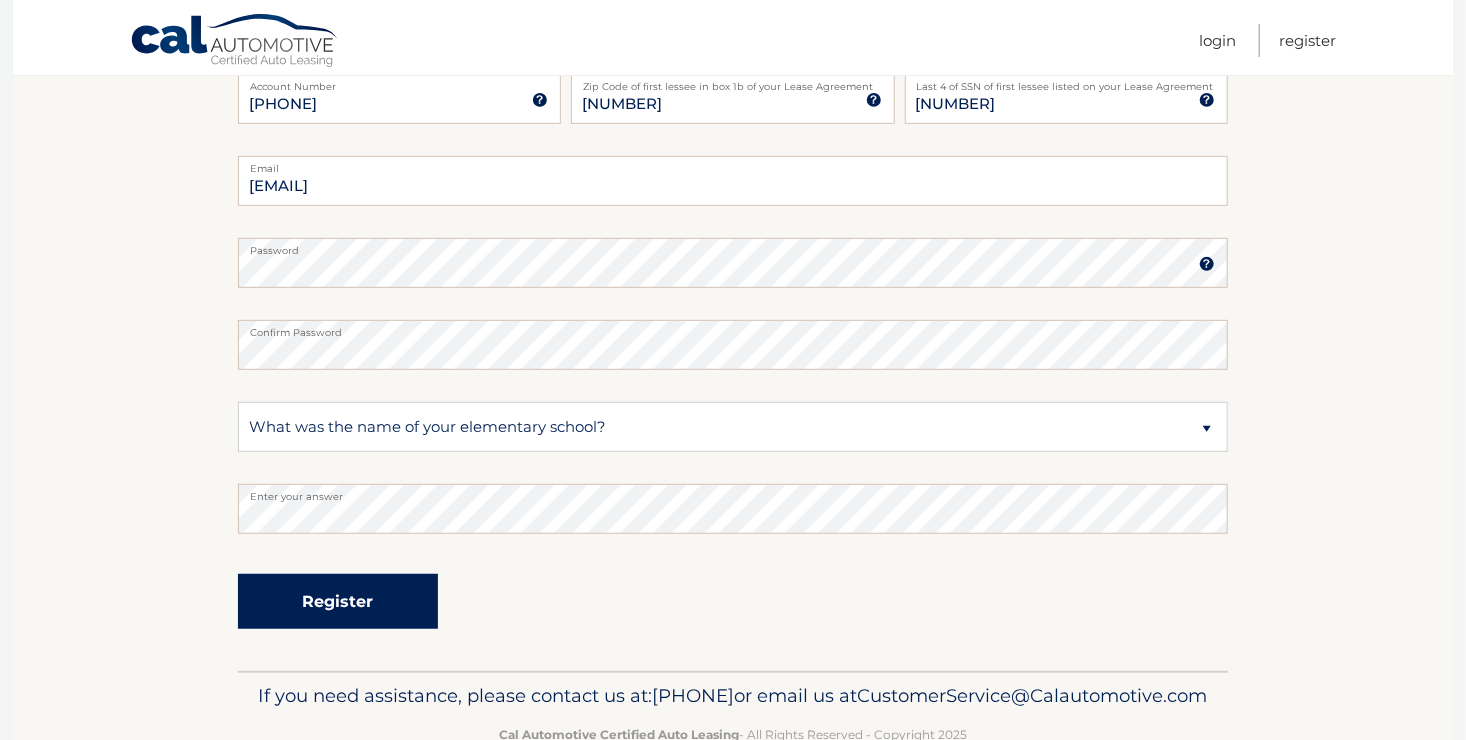 click on "Register" at bounding box center (338, 601) 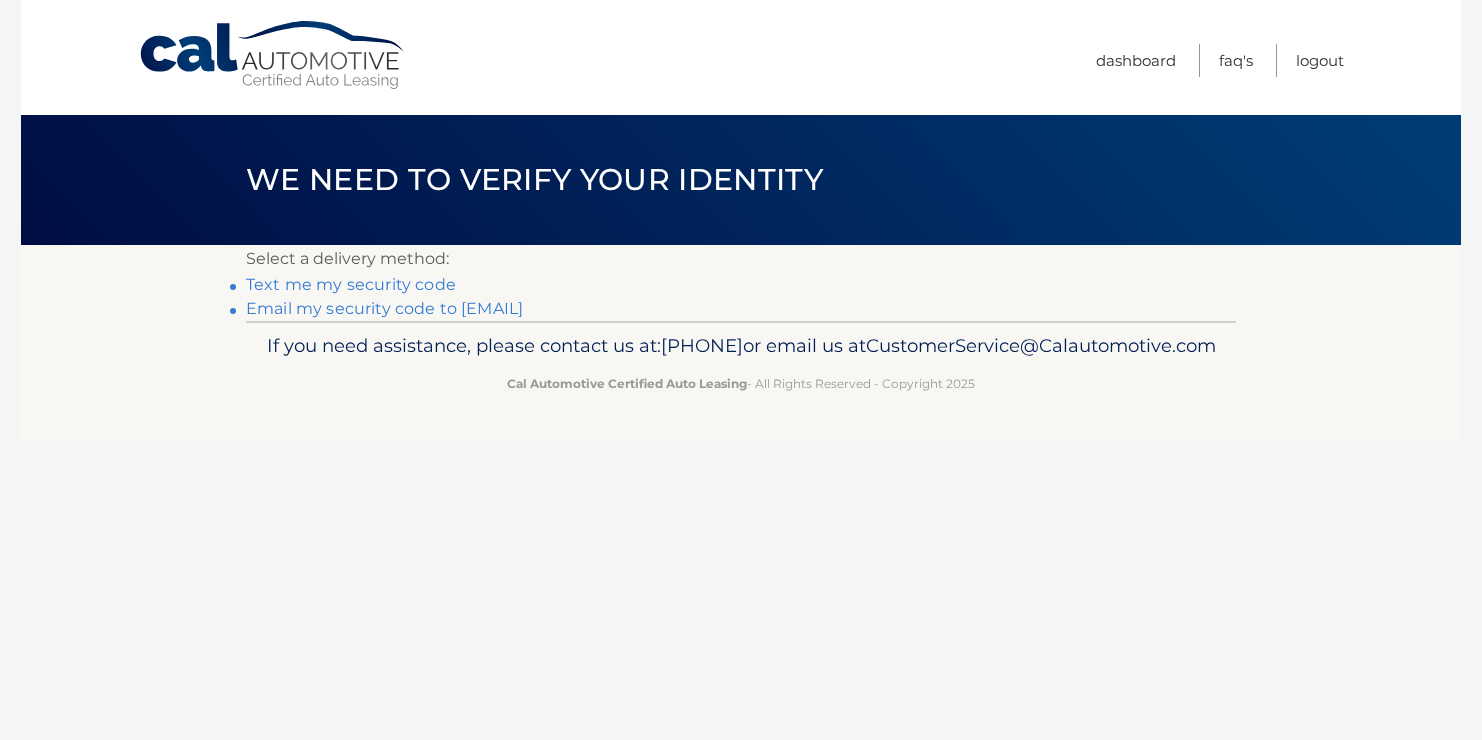 scroll, scrollTop: 0, scrollLeft: 0, axis: both 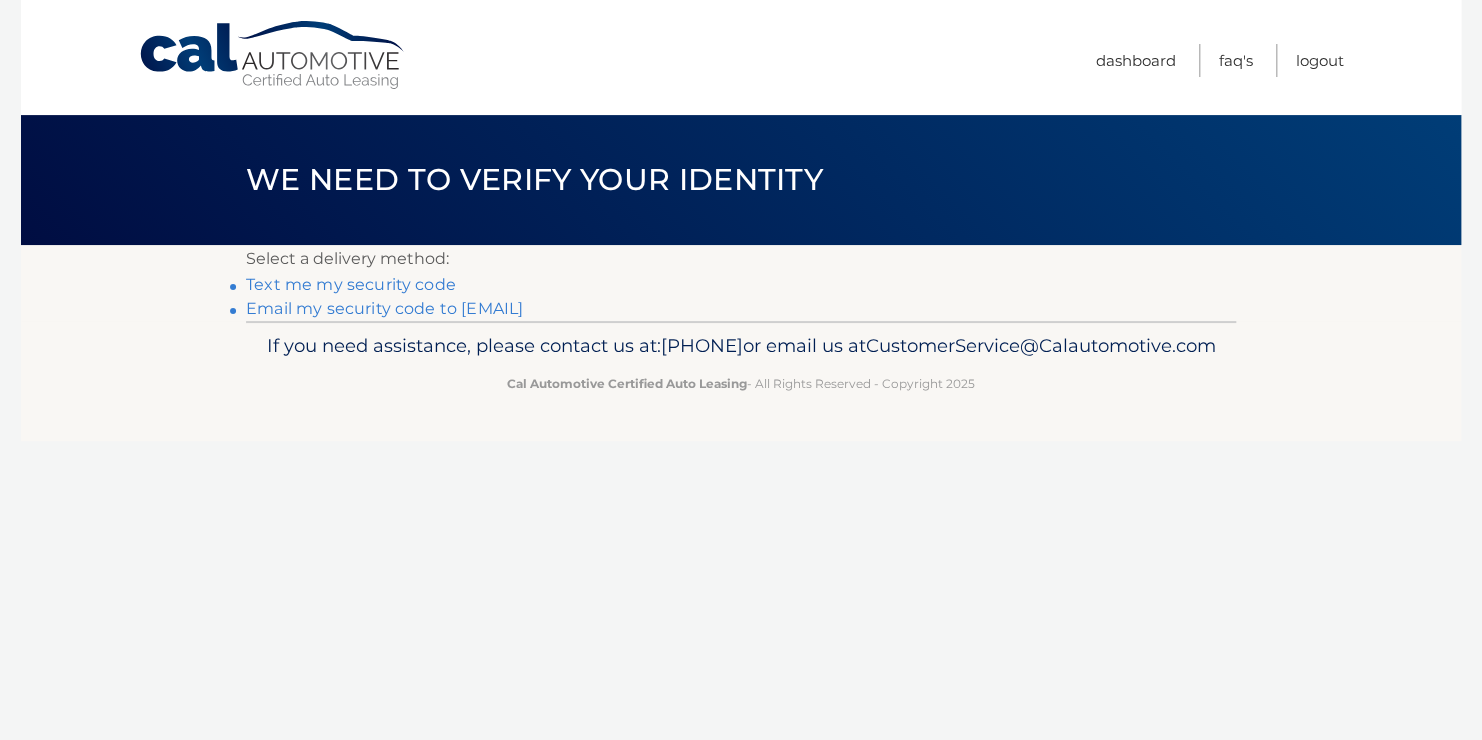 click on "Text me my security code" at bounding box center (351, 284) 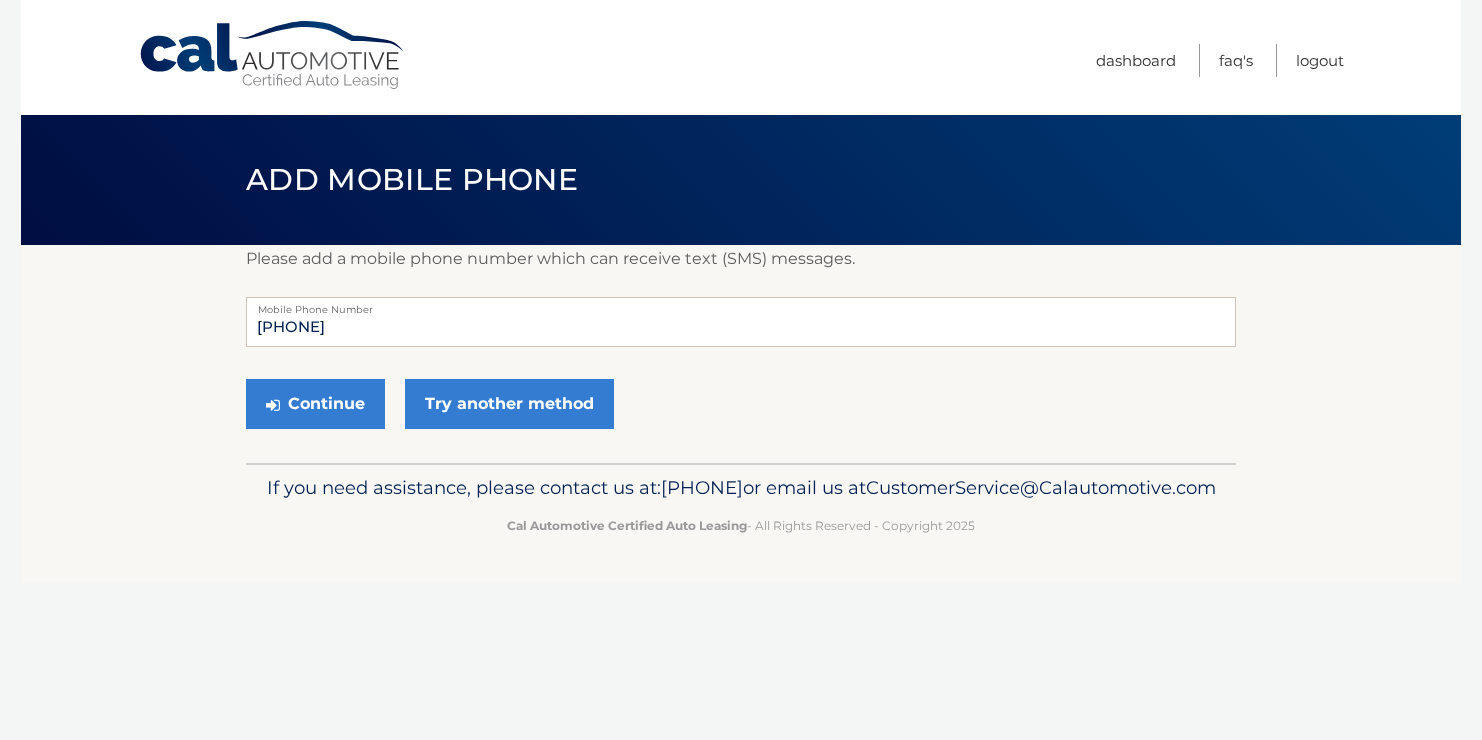 scroll, scrollTop: 0, scrollLeft: 0, axis: both 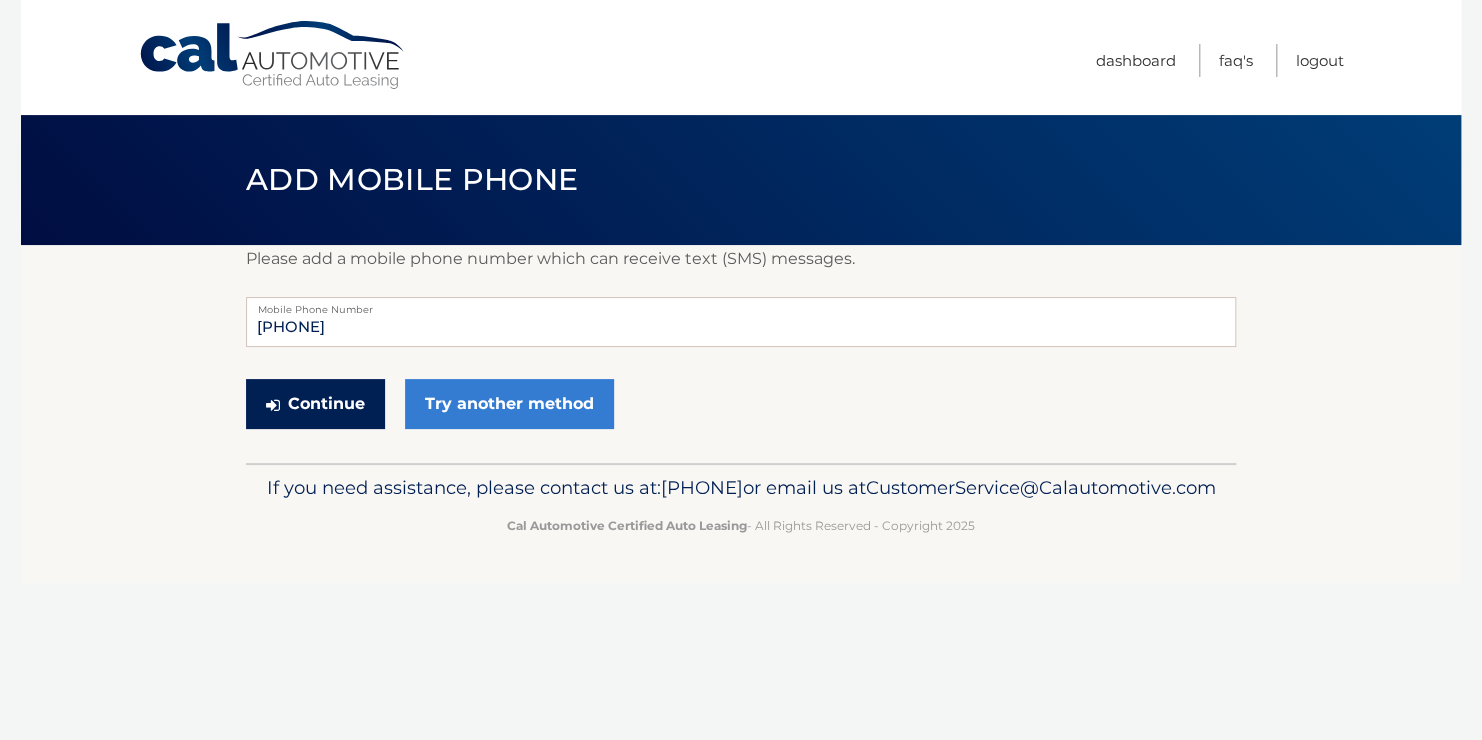 click on "Continue" at bounding box center (315, 404) 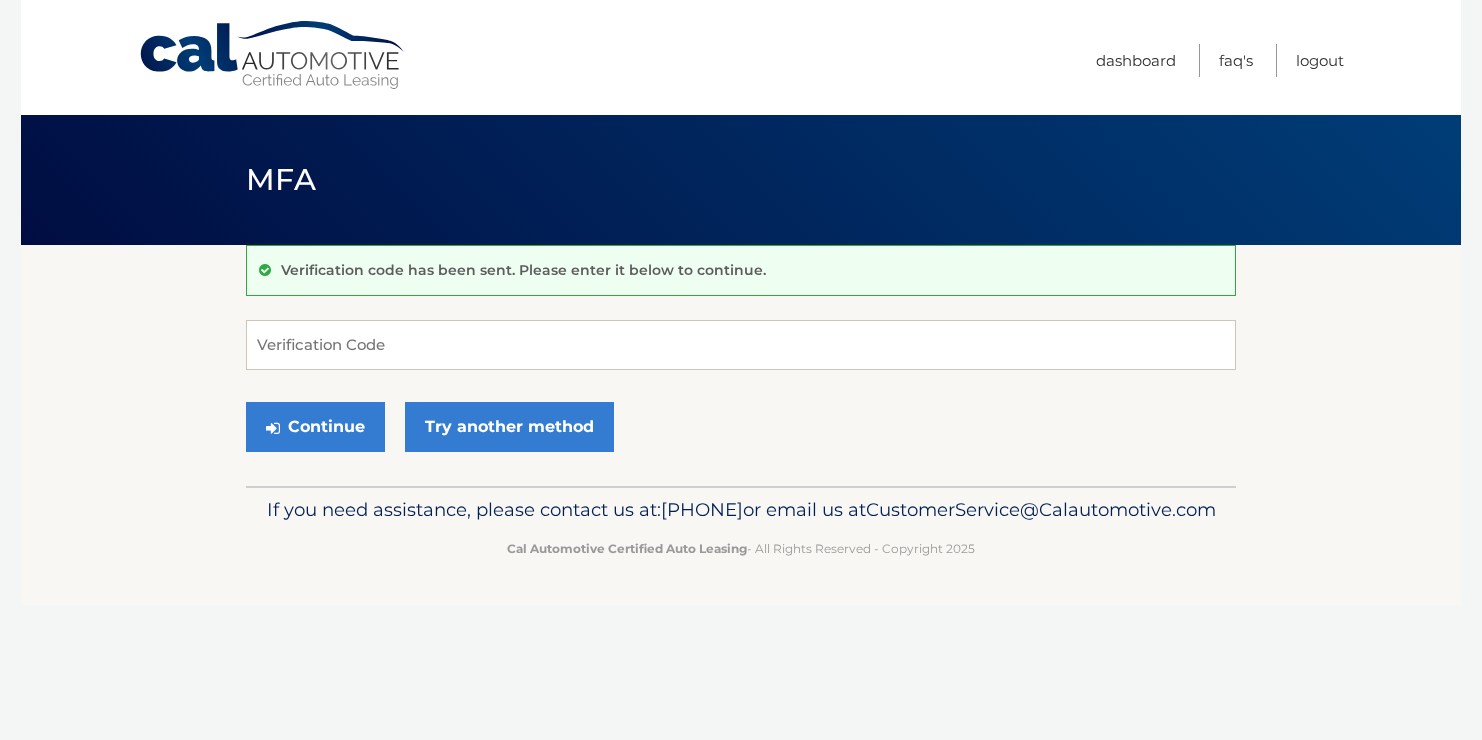 scroll, scrollTop: 0, scrollLeft: 0, axis: both 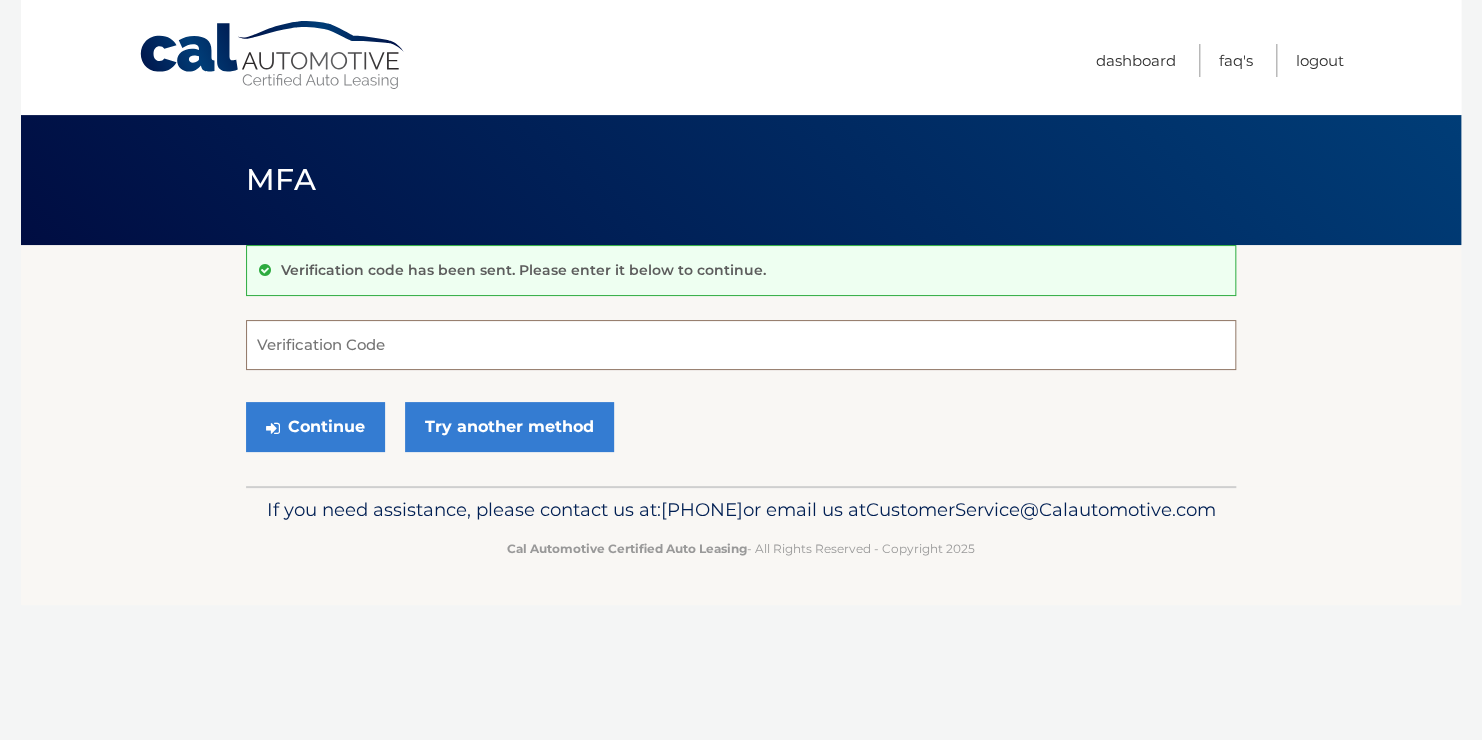 click on "Verification Code" at bounding box center [741, 345] 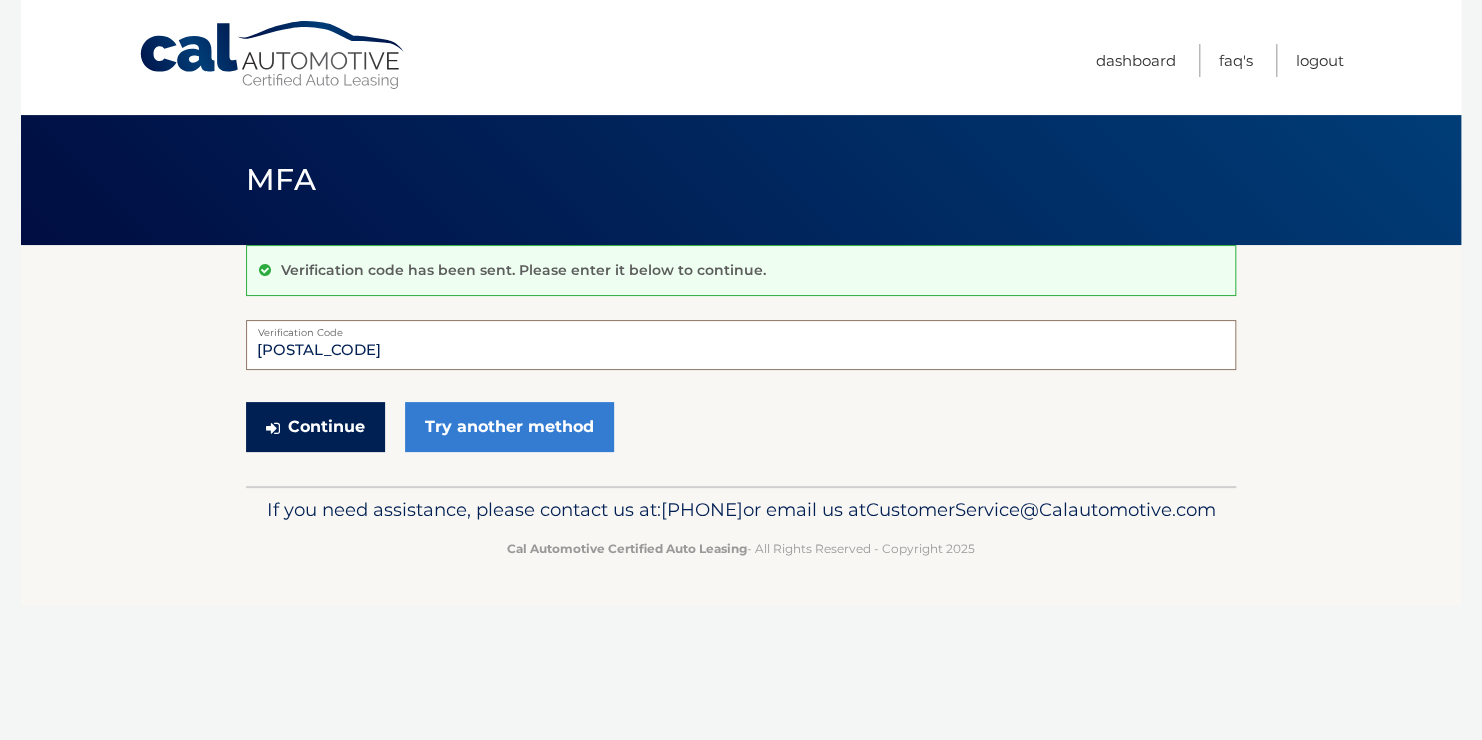 type on "821682" 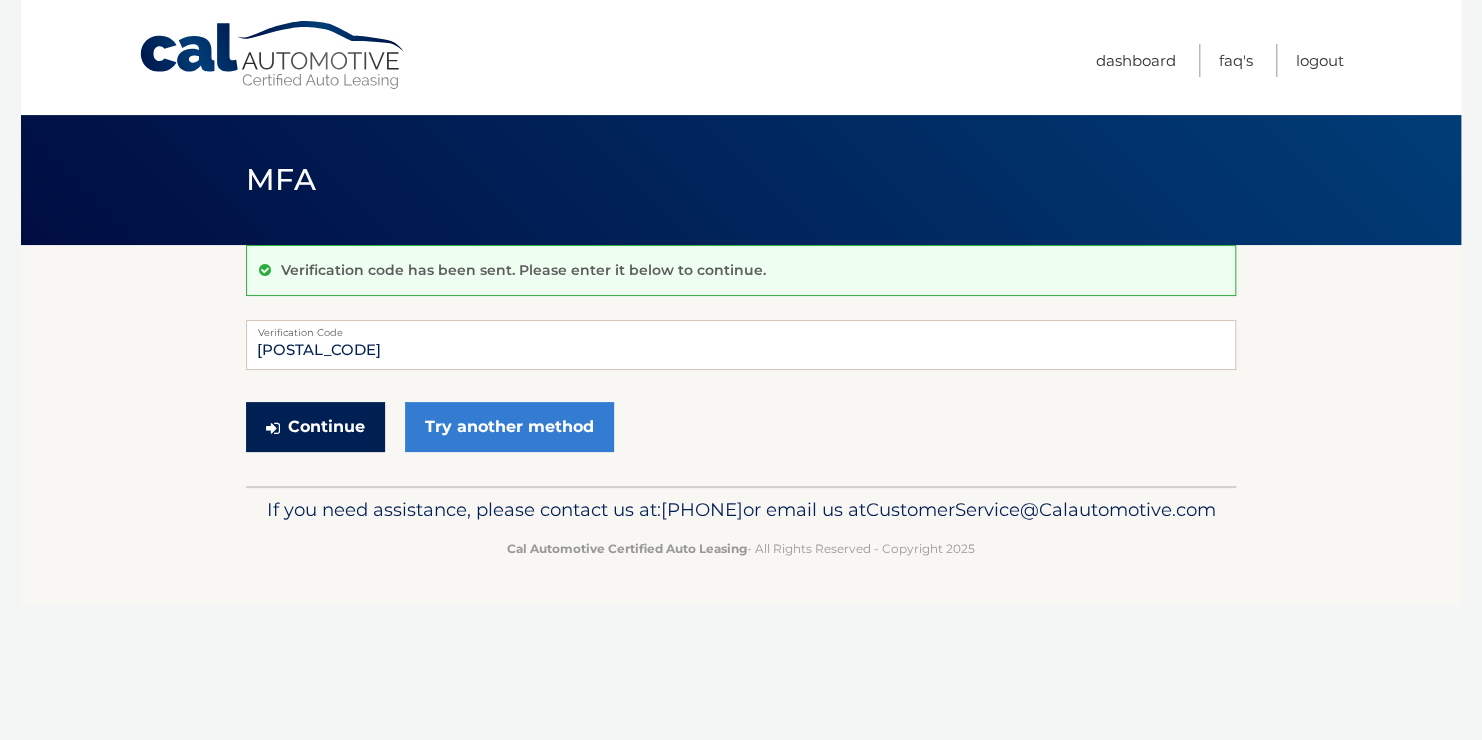click on "Continue" at bounding box center (315, 427) 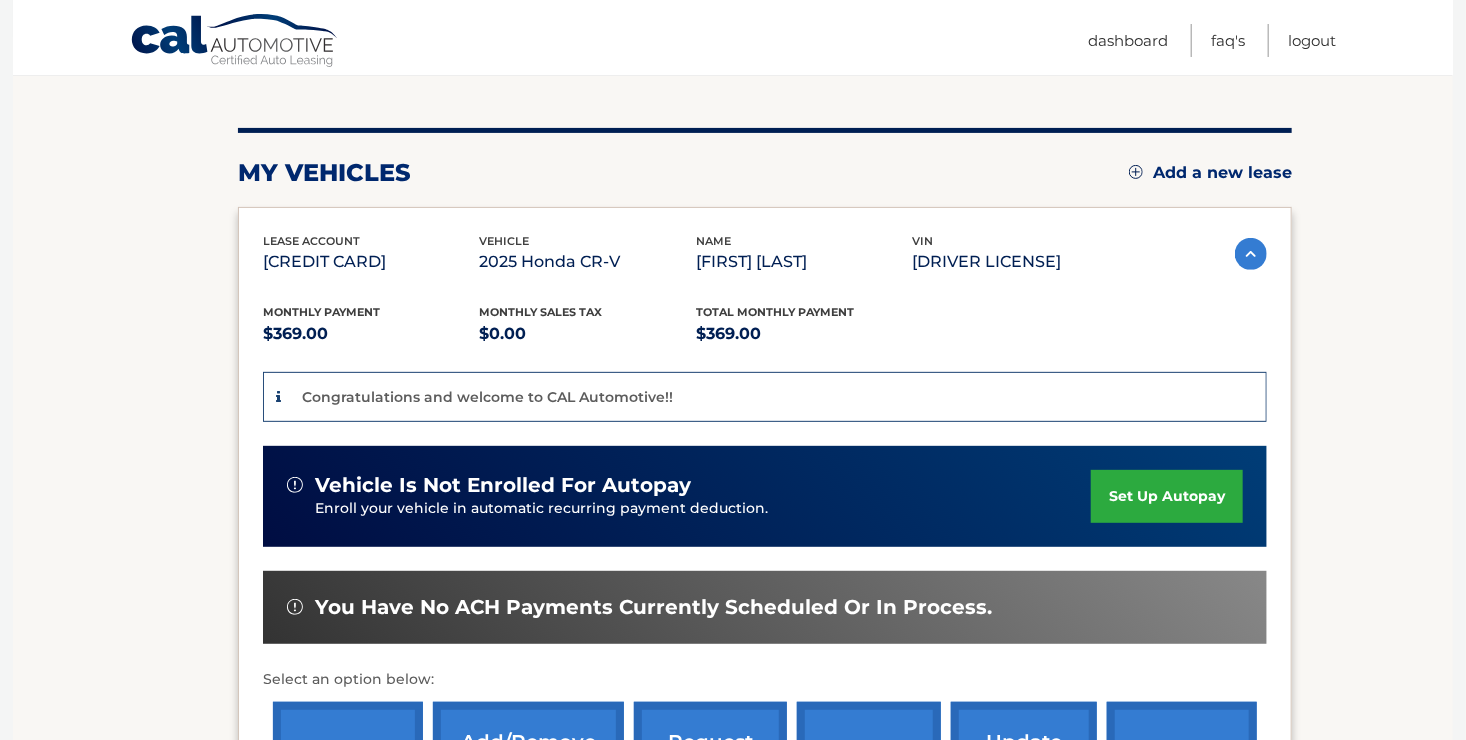 scroll, scrollTop: 207, scrollLeft: 0, axis: vertical 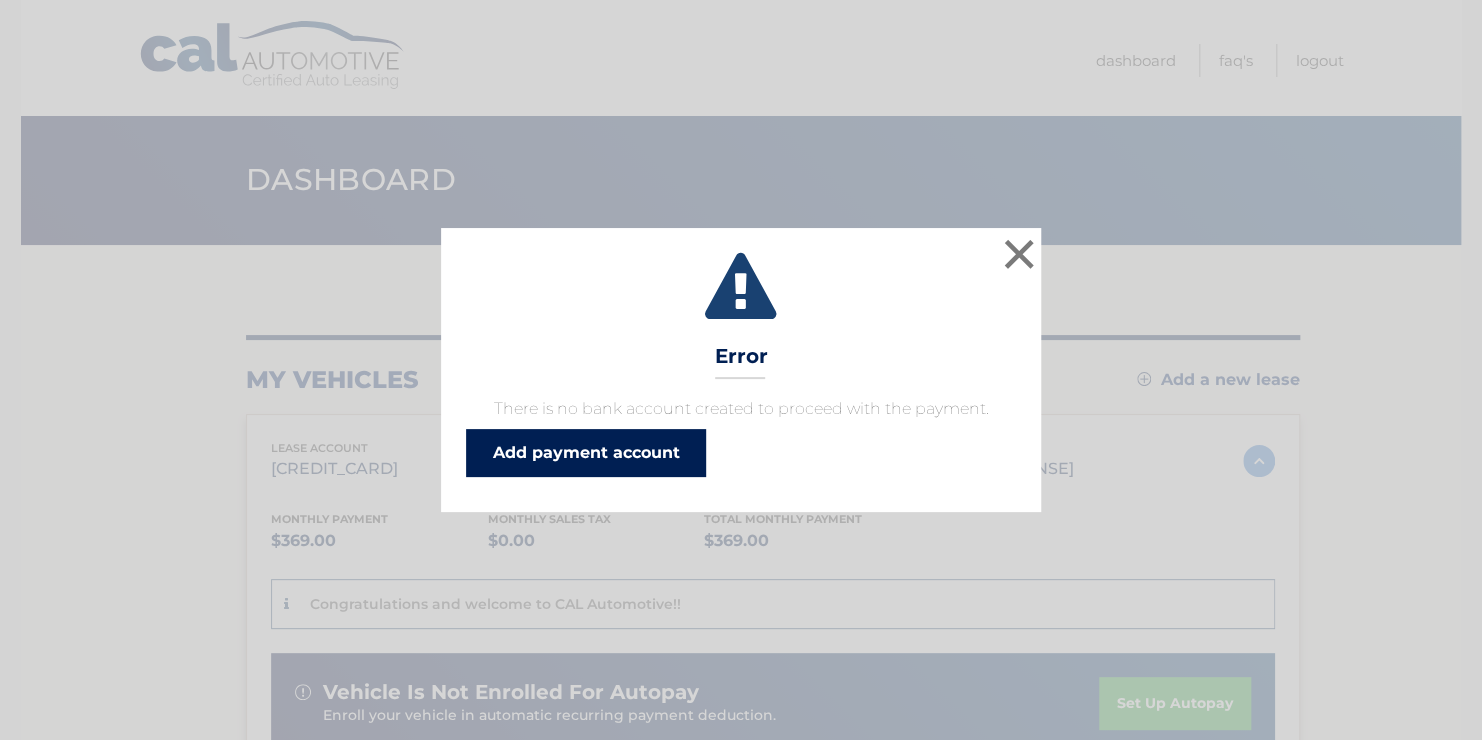 click on "Add payment account" at bounding box center [586, 453] 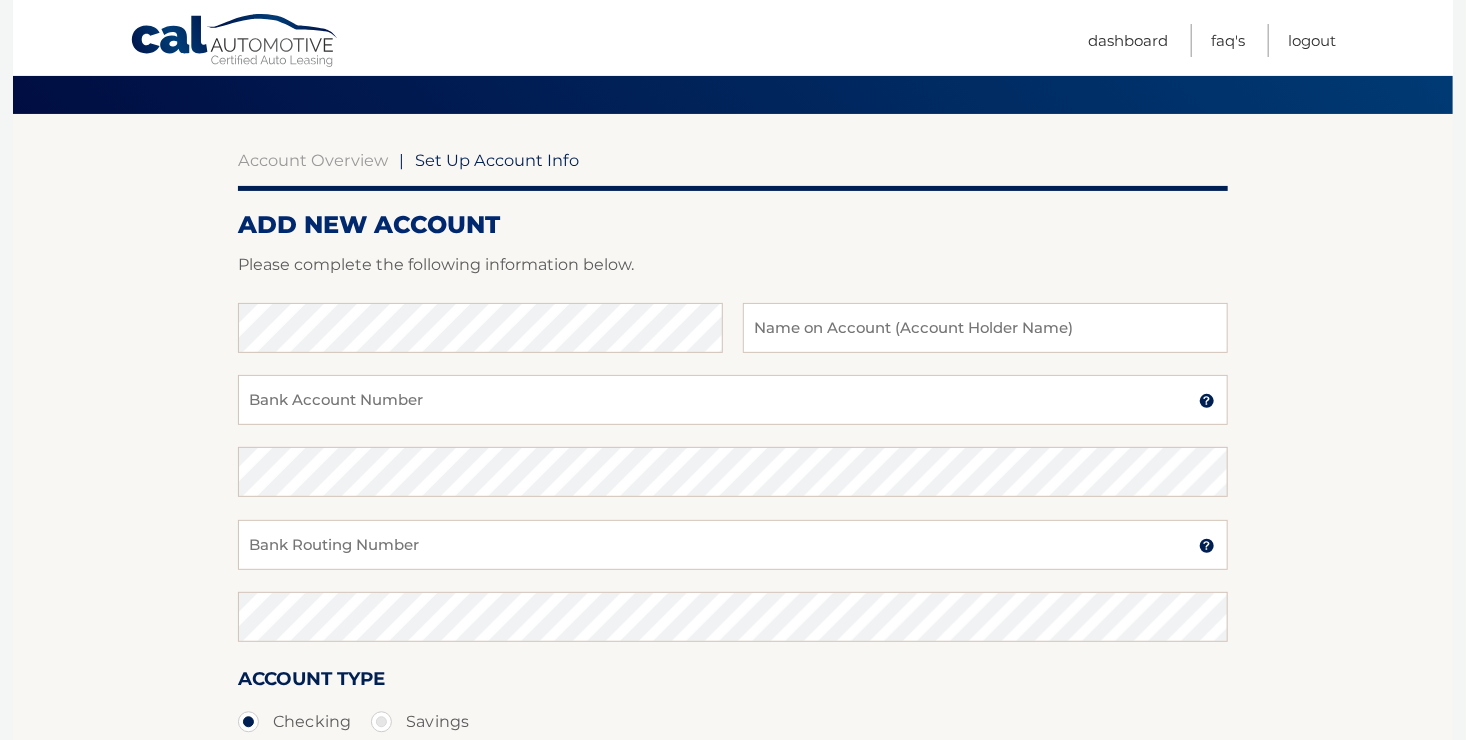 scroll, scrollTop: 132, scrollLeft: 0, axis: vertical 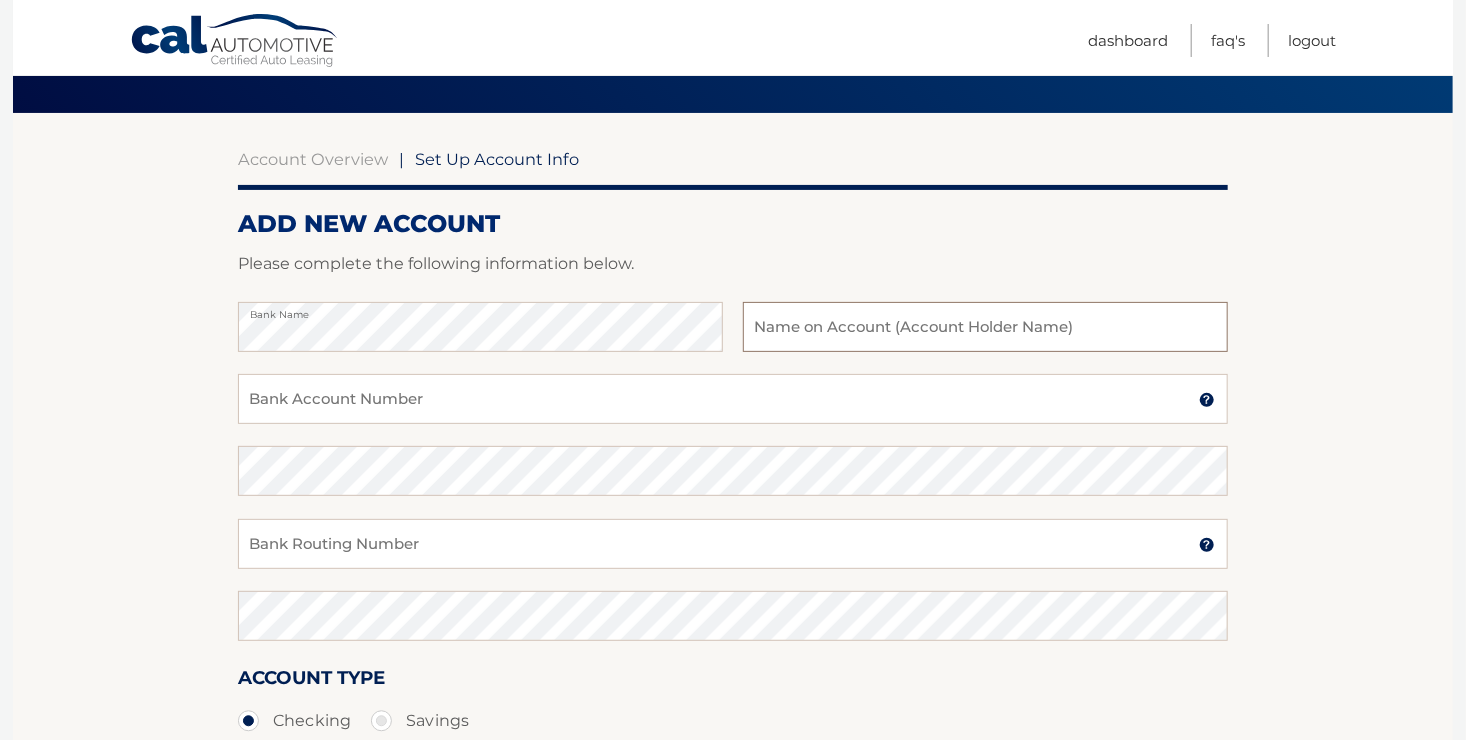 click at bounding box center (985, 327) 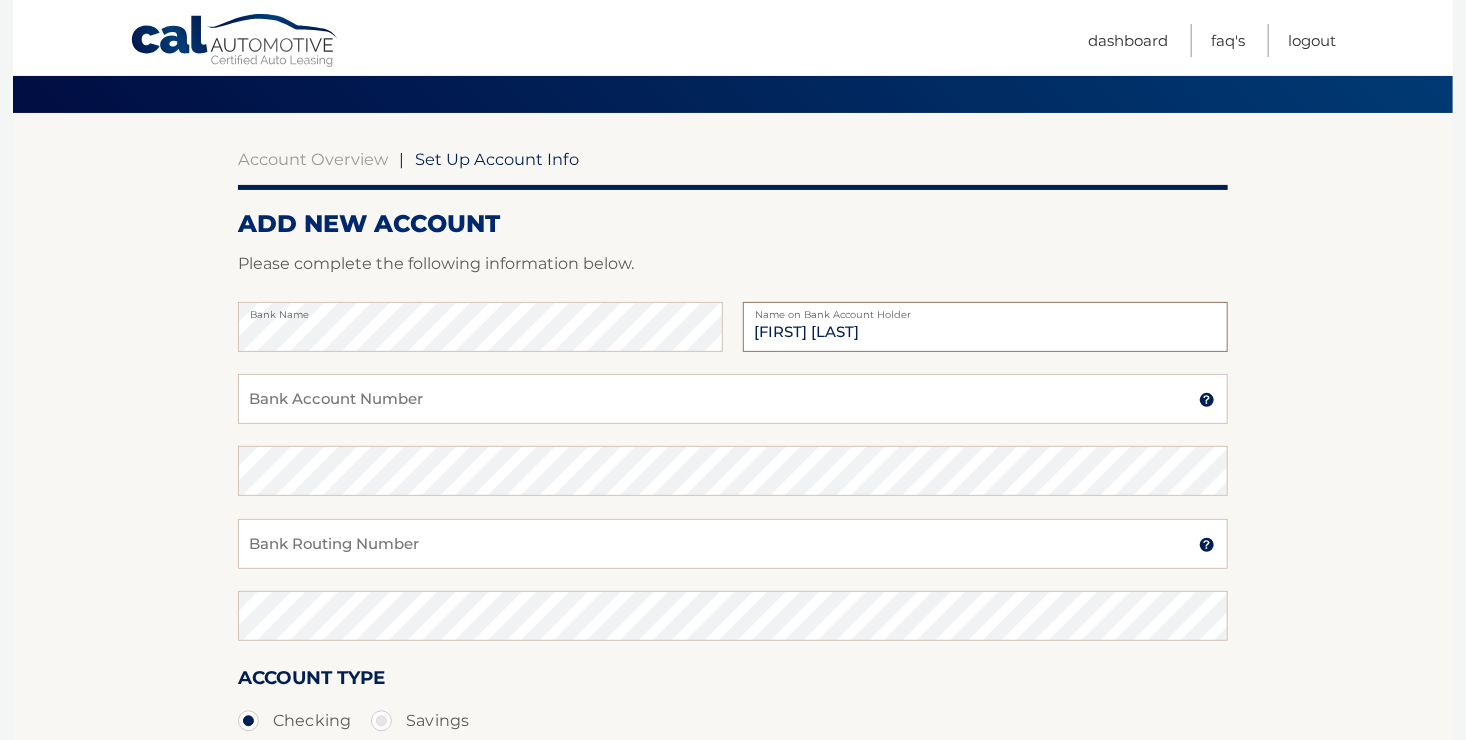 type on "Nicole Ciocchi" 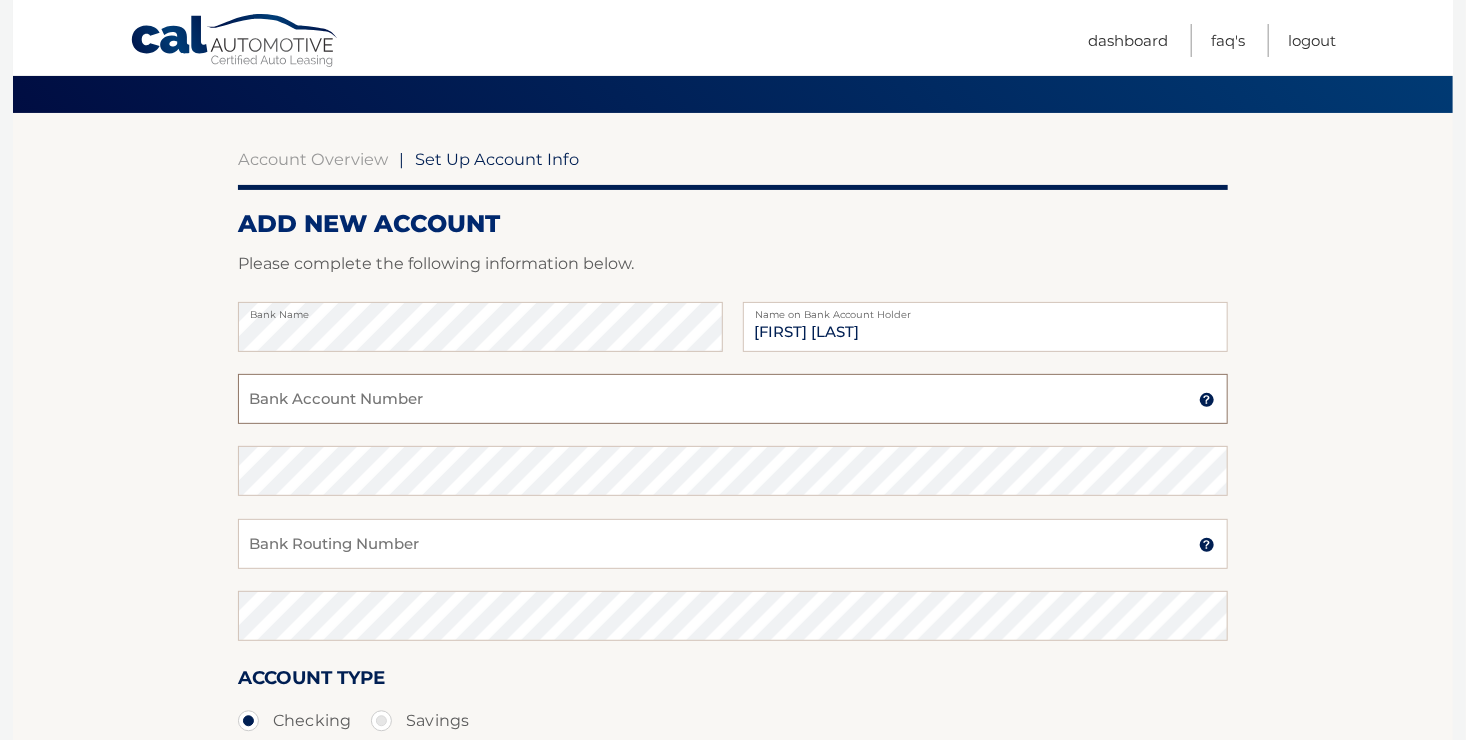 click on "Bank Account Number" at bounding box center (733, 399) 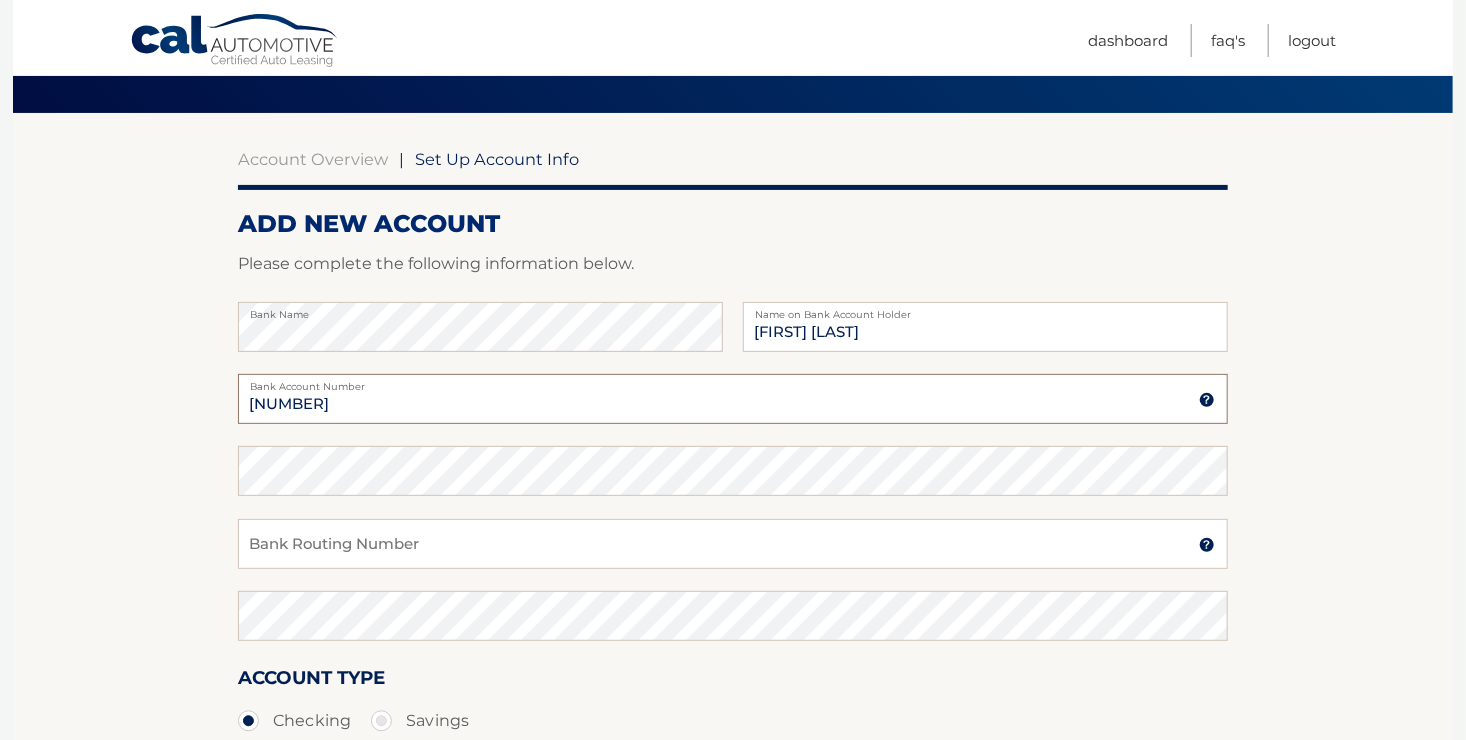 type on "4282971972" 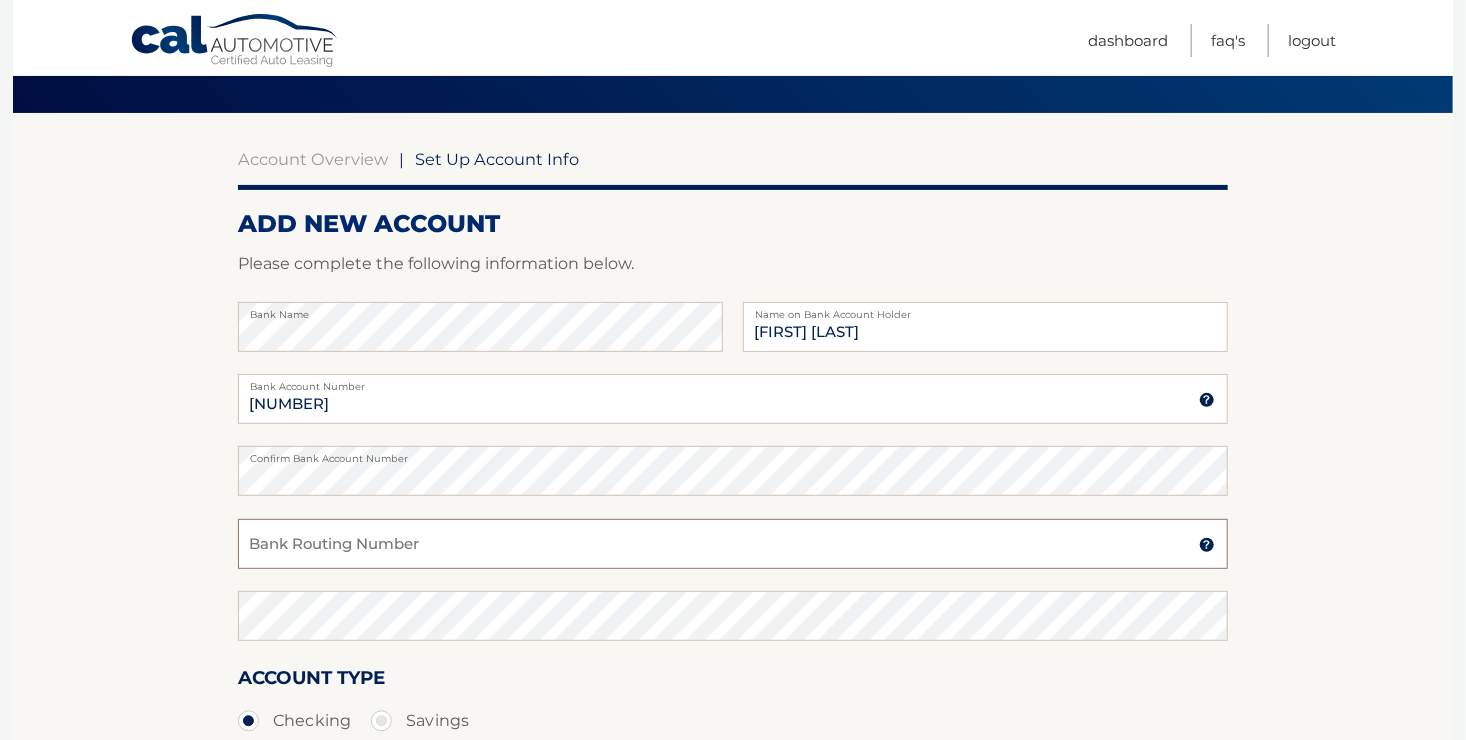 click on "Bank Routing Number" at bounding box center (733, 544) 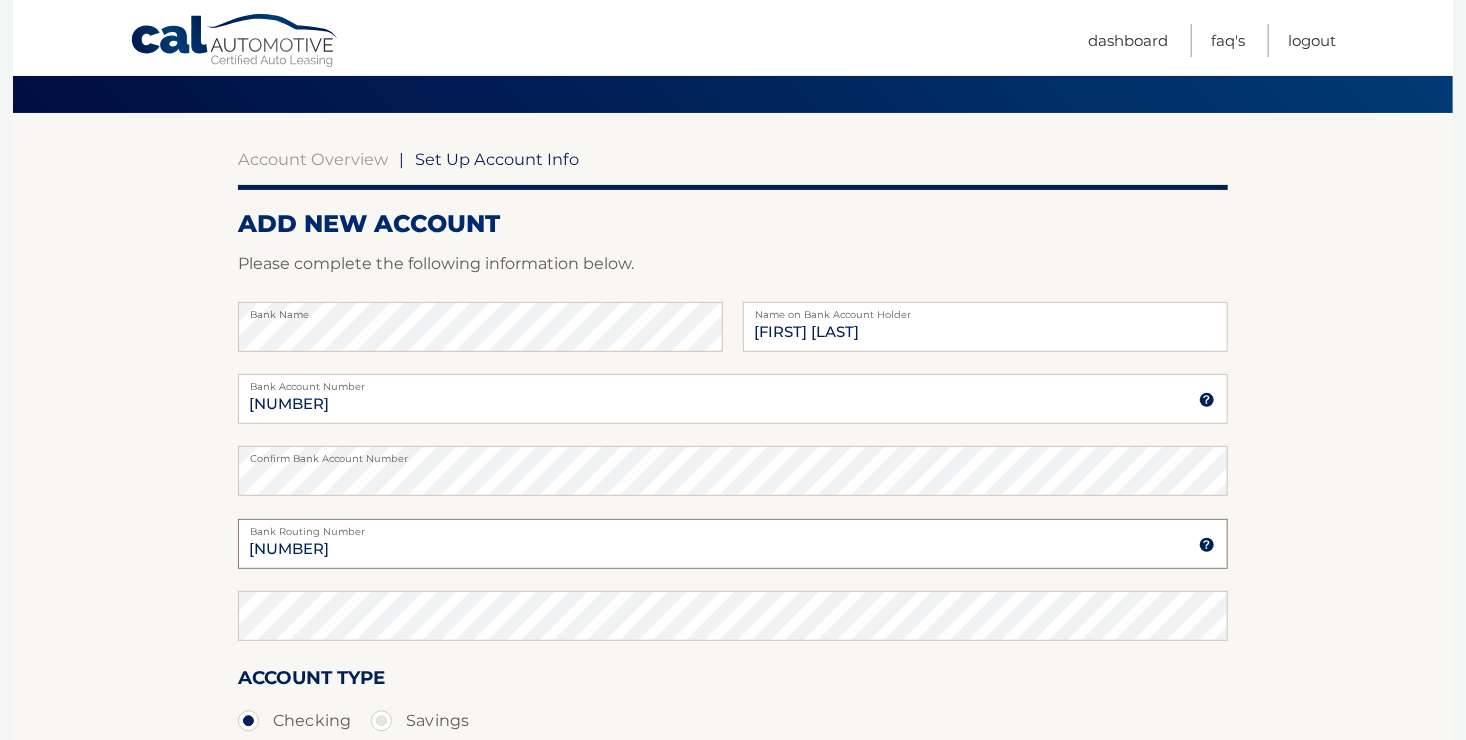 type on "031201360" 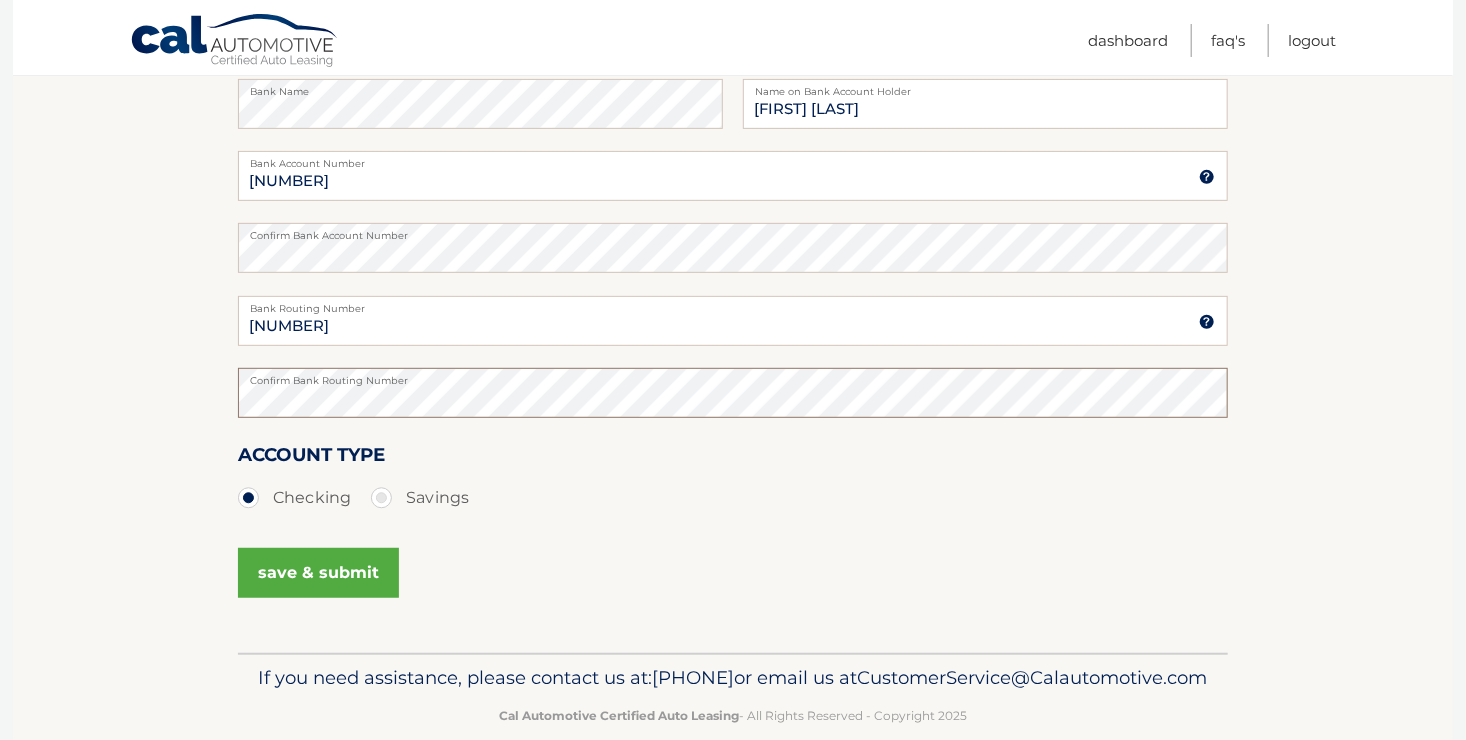 scroll, scrollTop: 360, scrollLeft: 0, axis: vertical 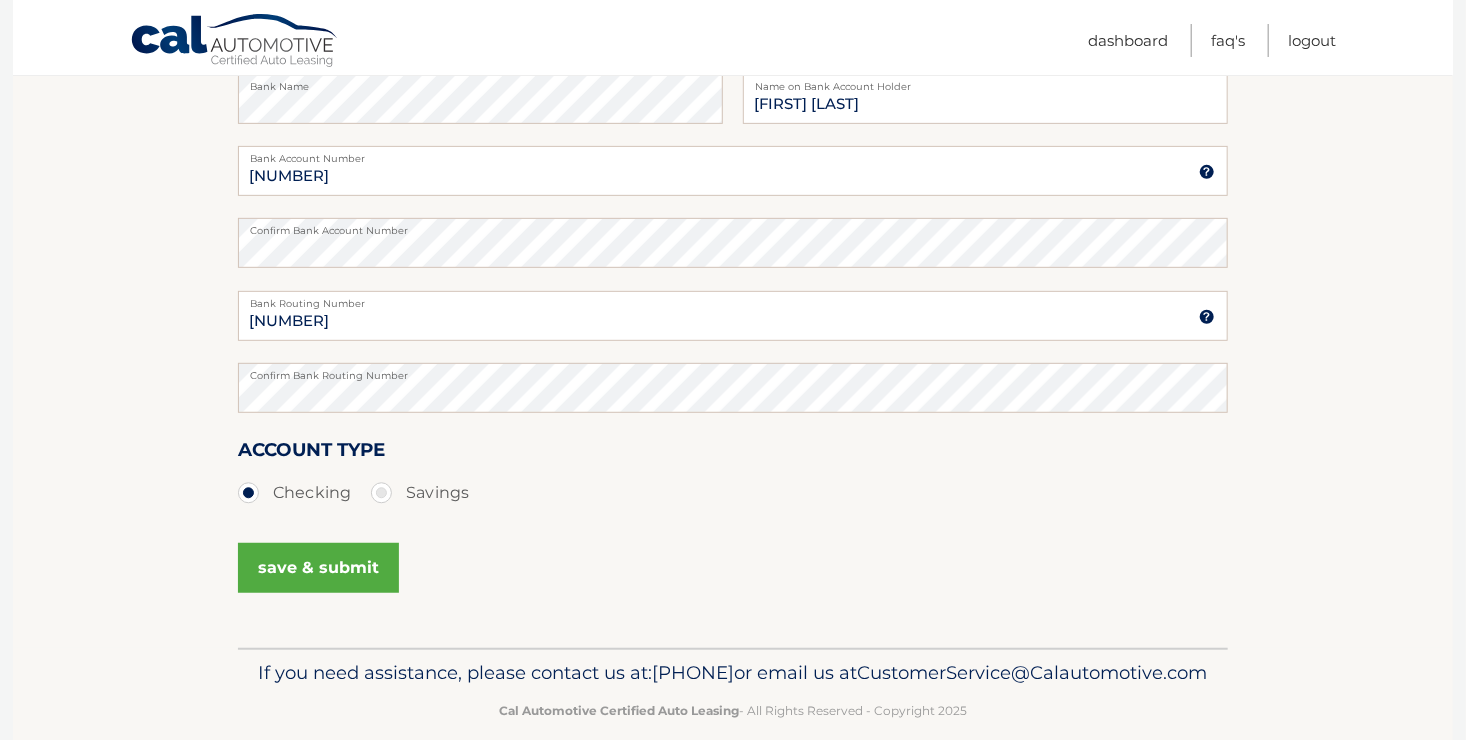 click on "save & submit" at bounding box center (318, 568) 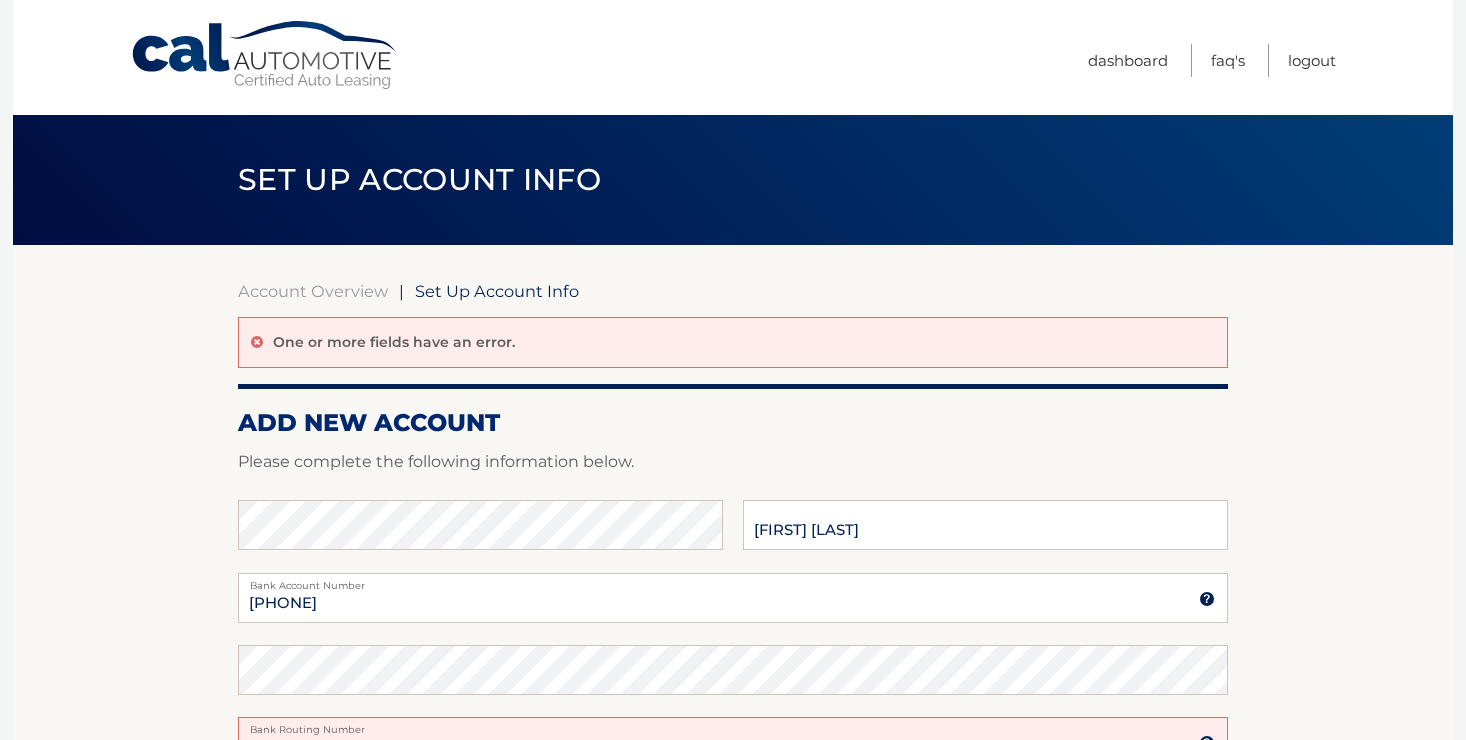 scroll, scrollTop: 0, scrollLeft: 0, axis: both 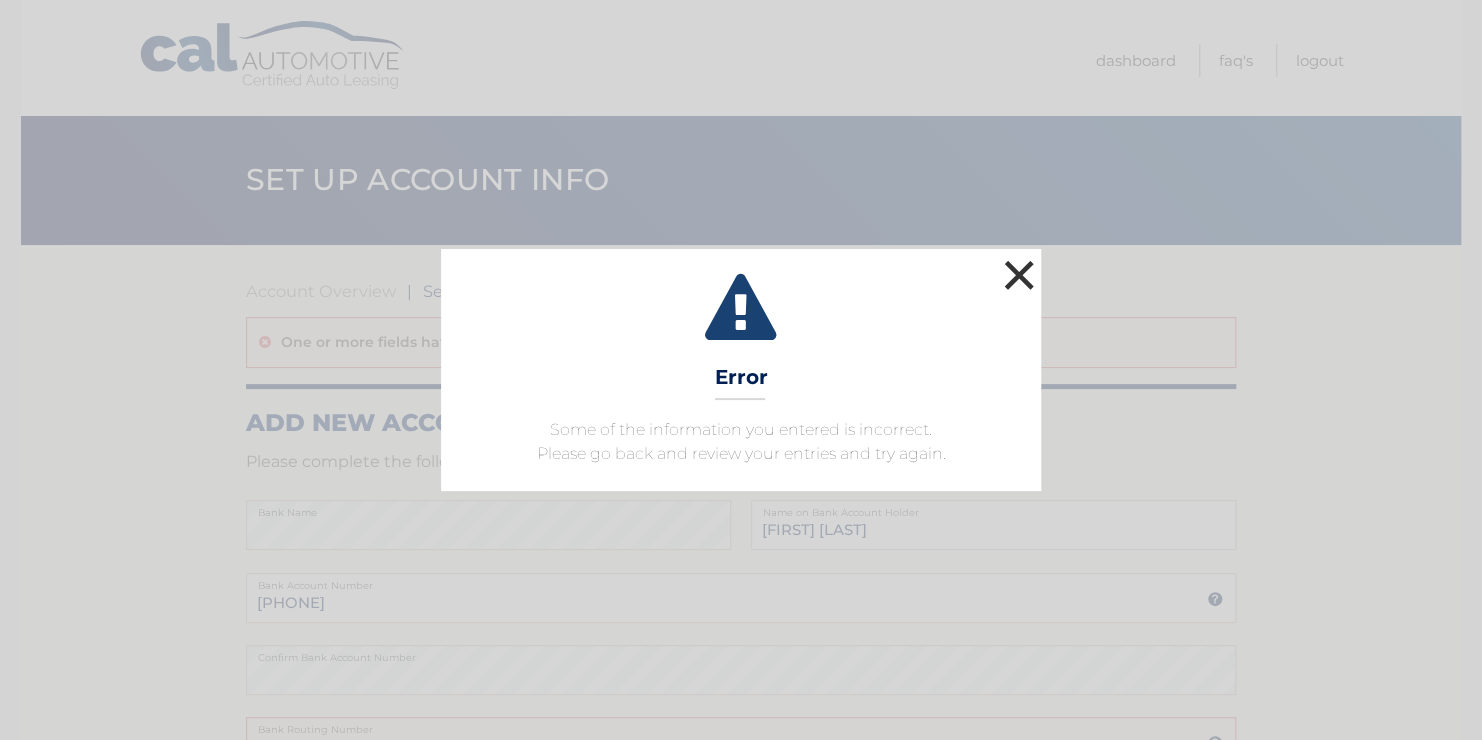 click on "×" at bounding box center [1019, 275] 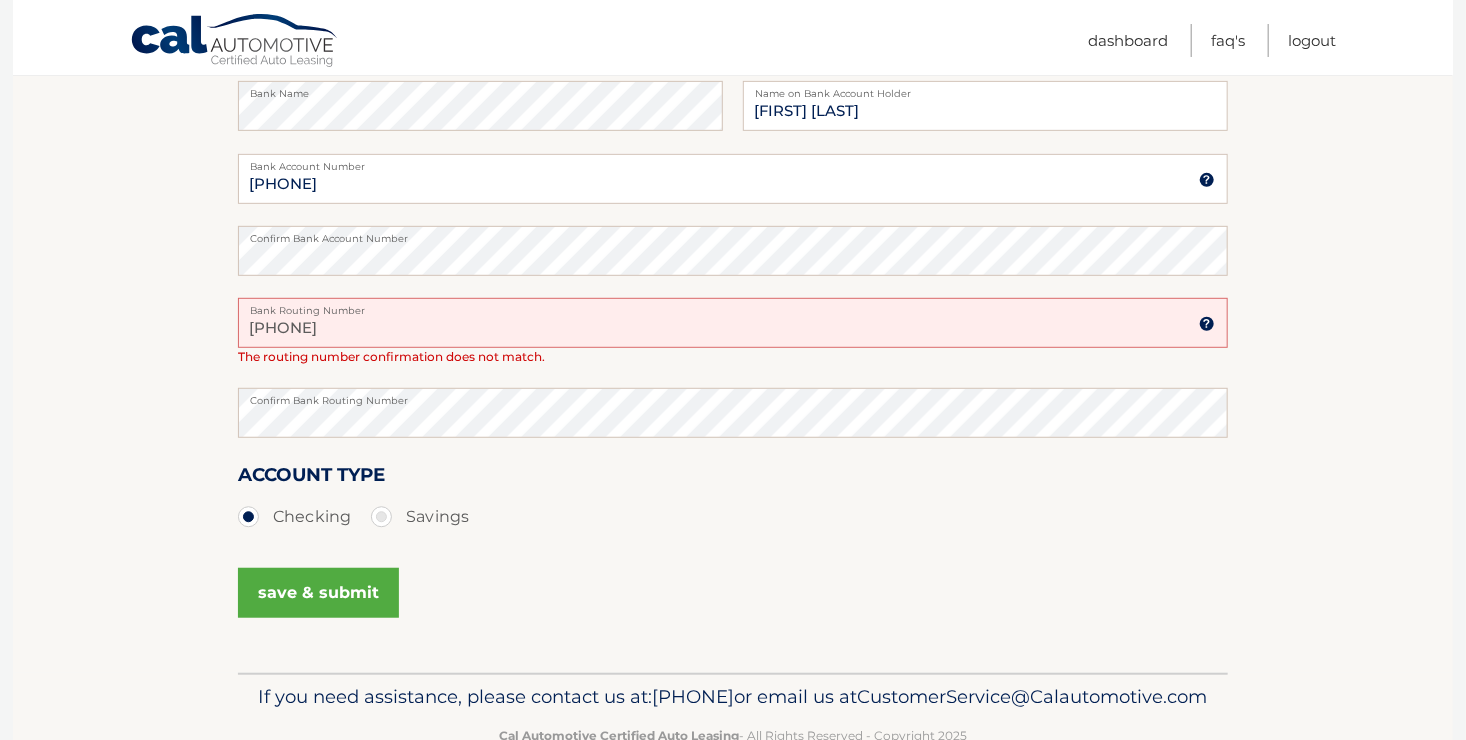 scroll, scrollTop: 420, scrollLeft: 0, axis: vertical 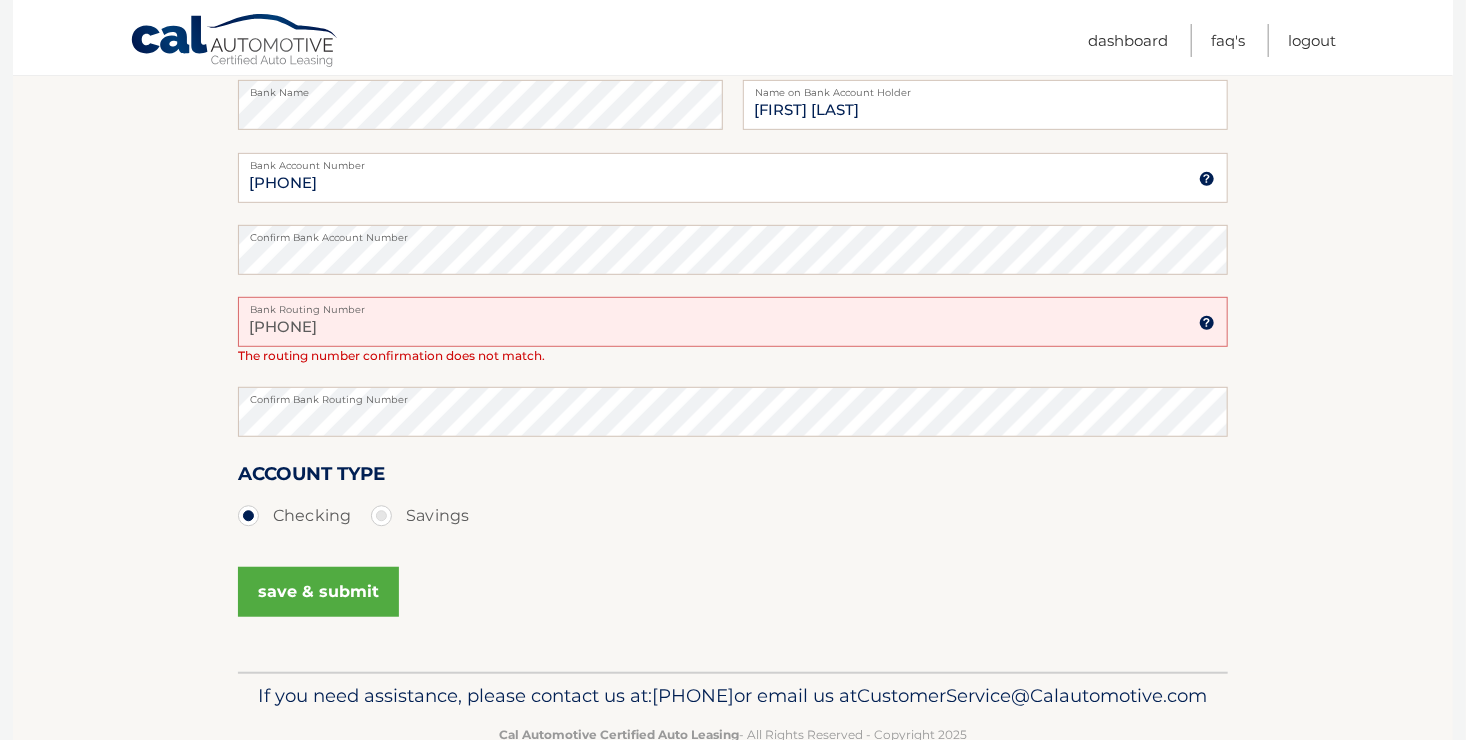 click on "031201360" at bounding box center (733, 322) 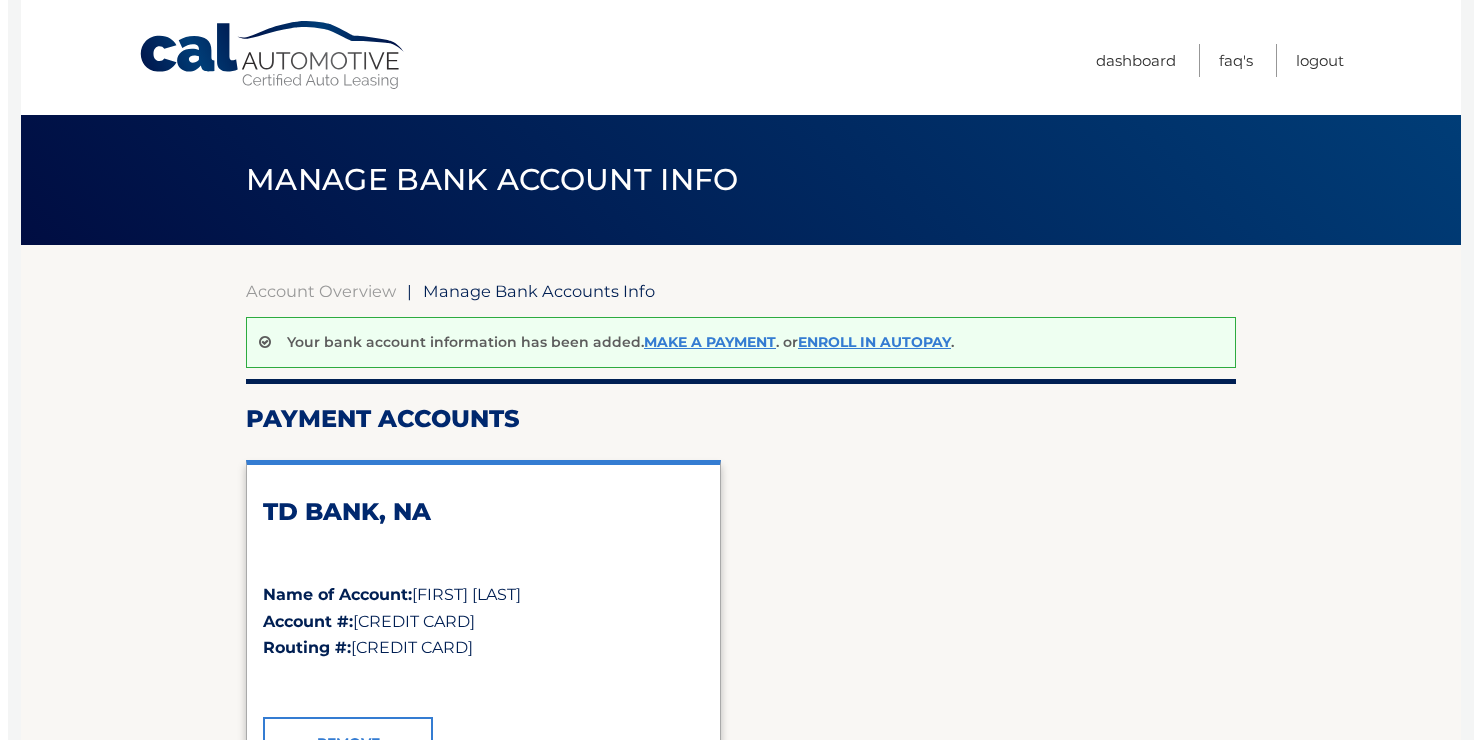 scroll, scrollTop: 0, scrollLeft: 0, axis: both 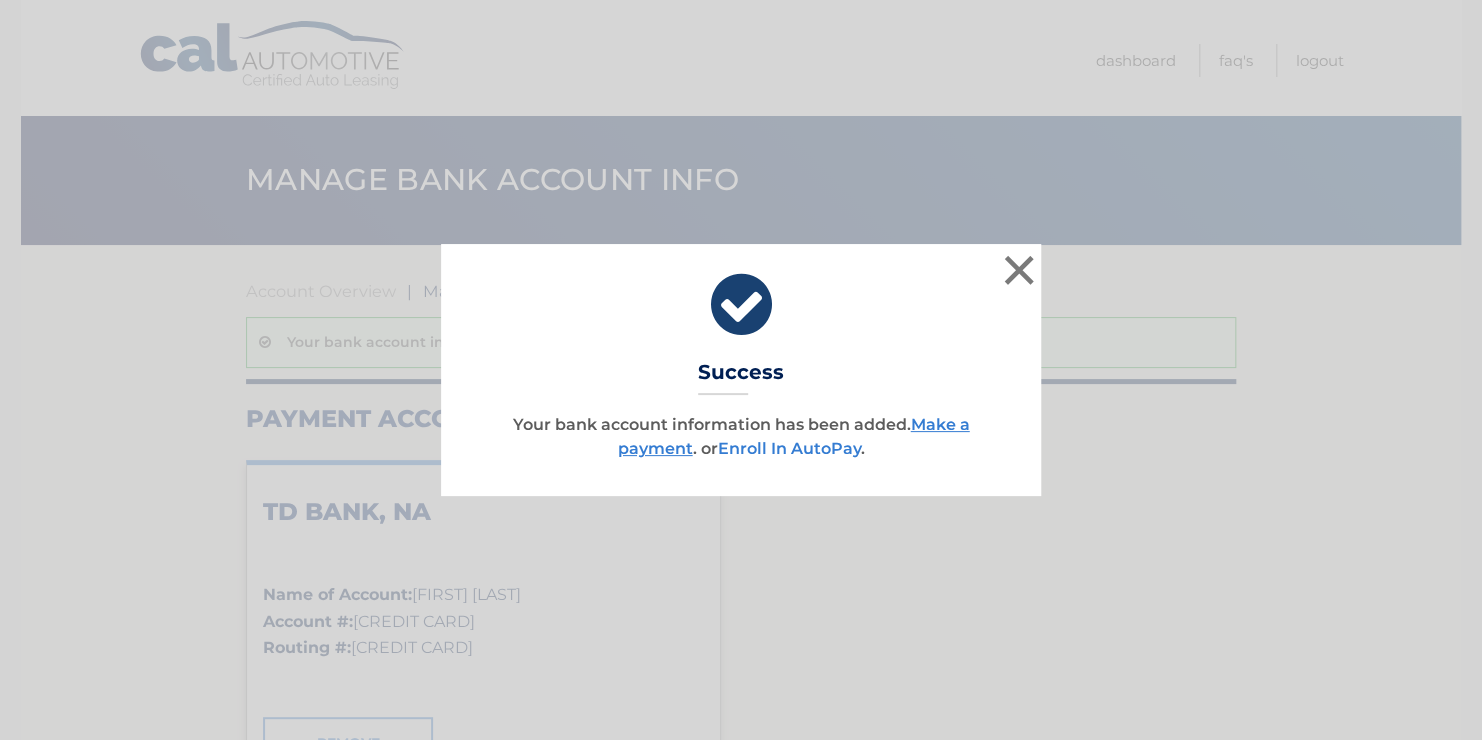 click on "Enroll In AutoPay" at bounding box center [789, 448] 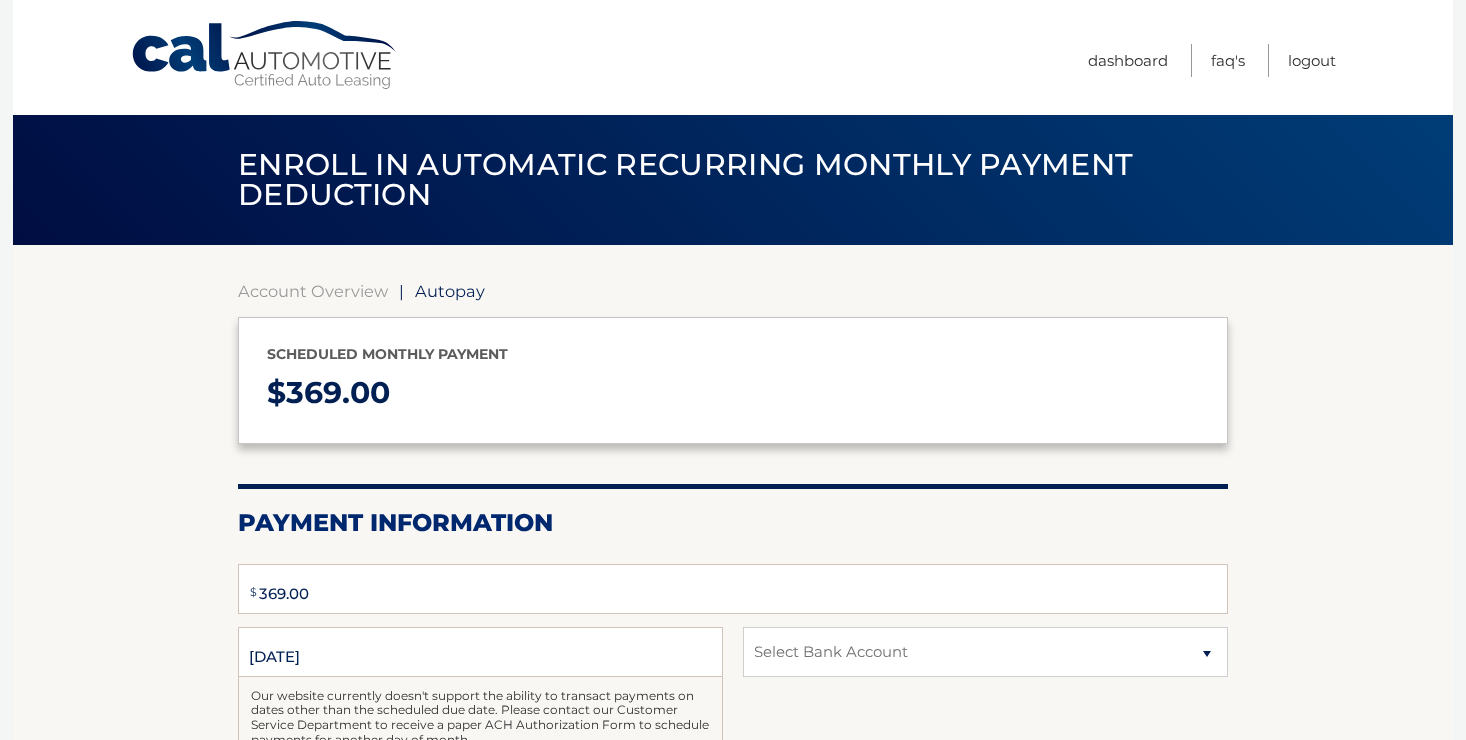 scroll, scrollTop: 0, scrollLeft: 0, axis: both 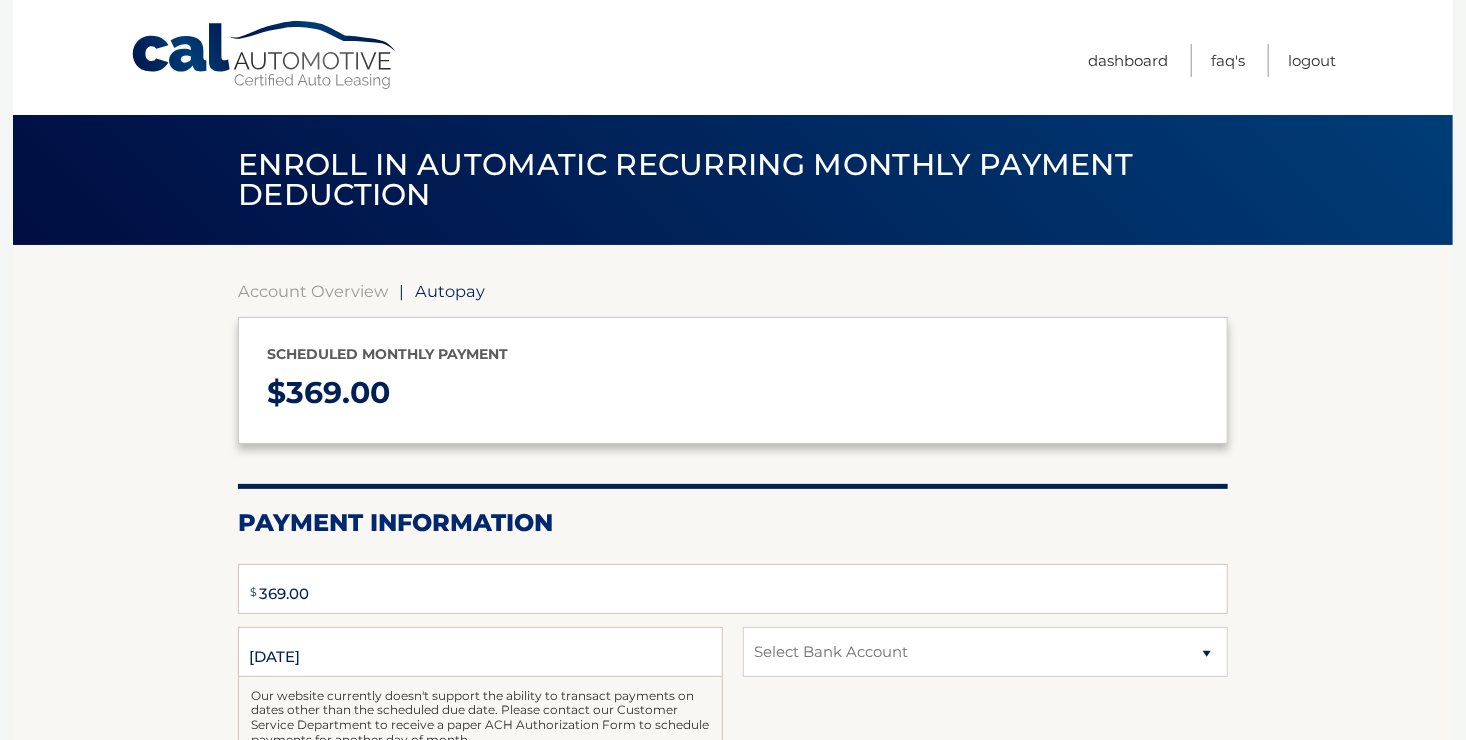 type on "369" 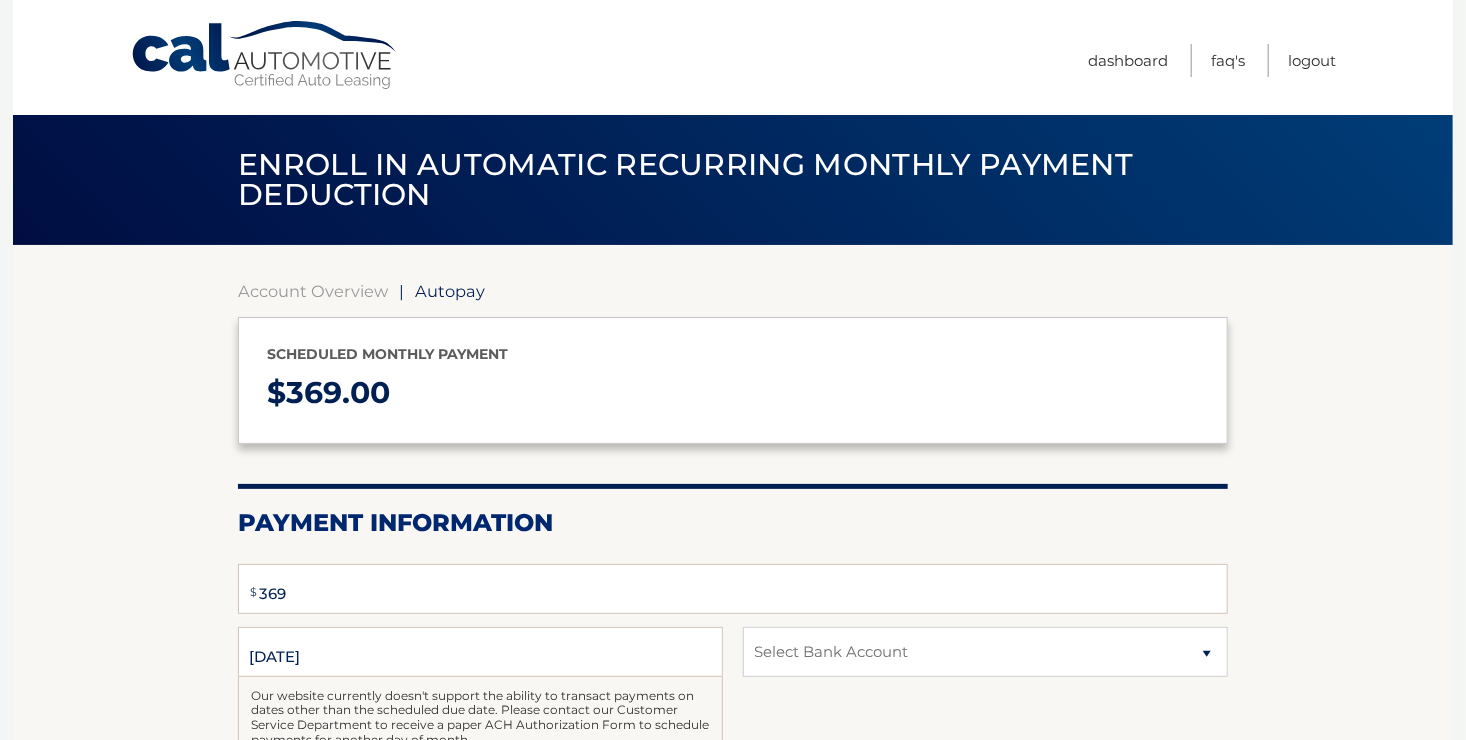 select on "YzQxZWFhZWEtYjIzYy00ZThlLTg4ZTgtNGZmNjJiOGQwMjNk" 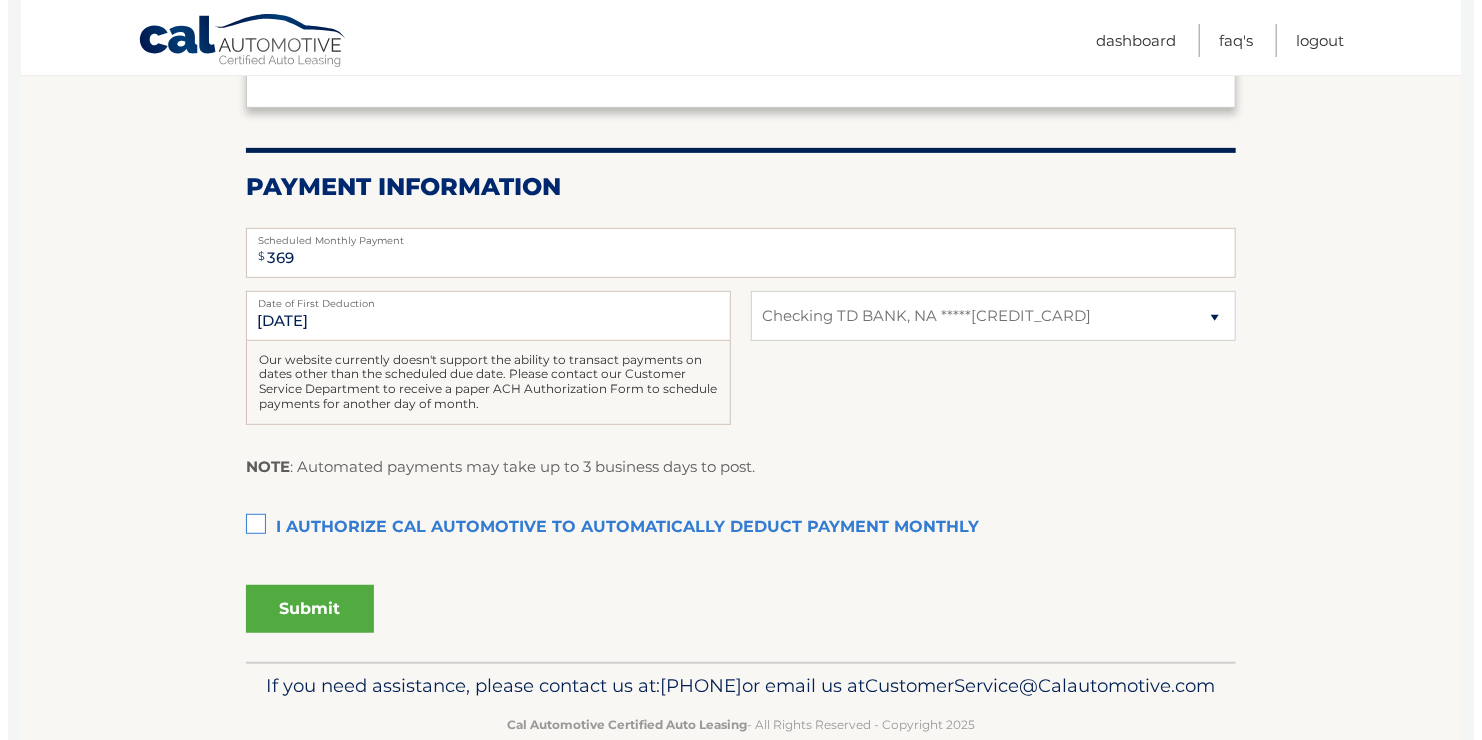 scroll, scrollTop: 347, scrollLeft: 0, axis: vertical 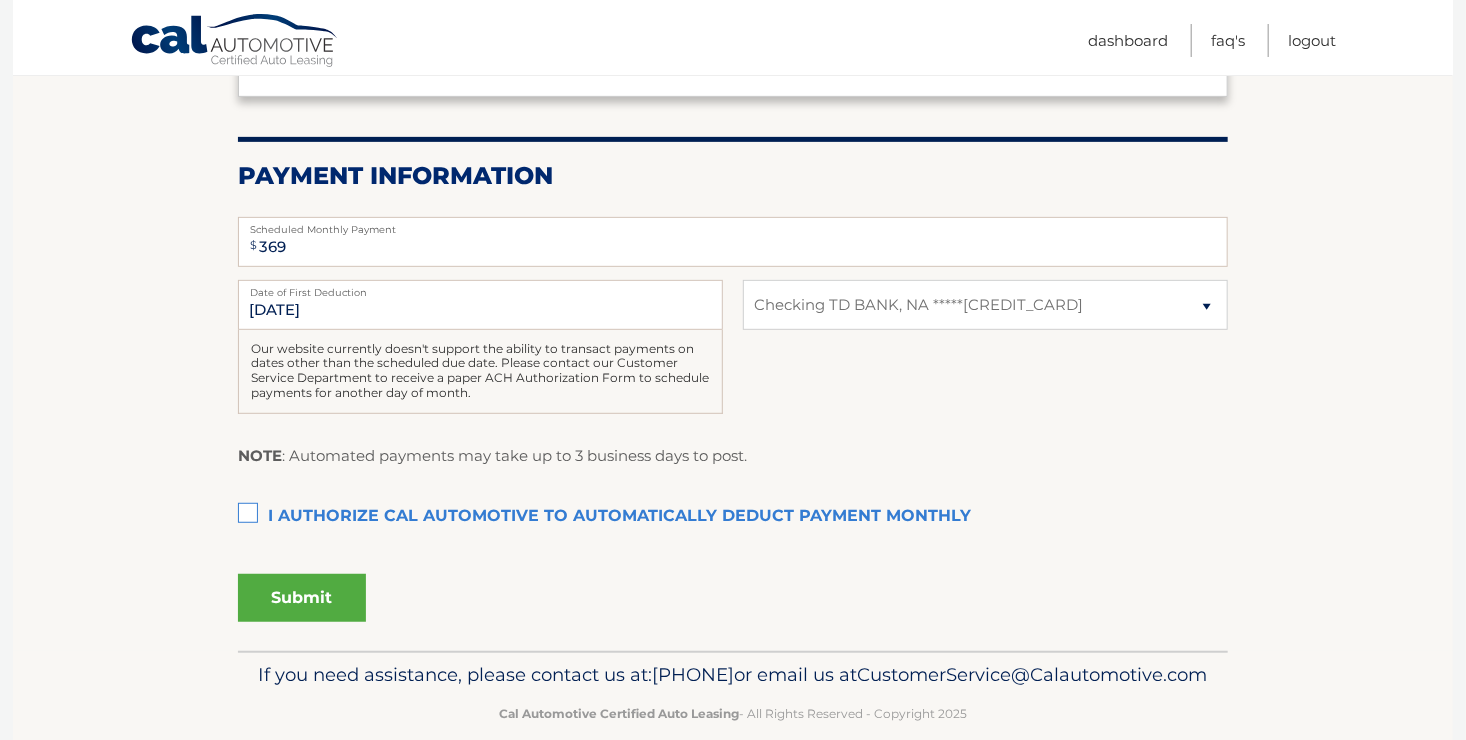 click on "I authorize cal automotive to automatically deduct payment monthly
This checkbox must be checked" at bounding box center (733, 517) 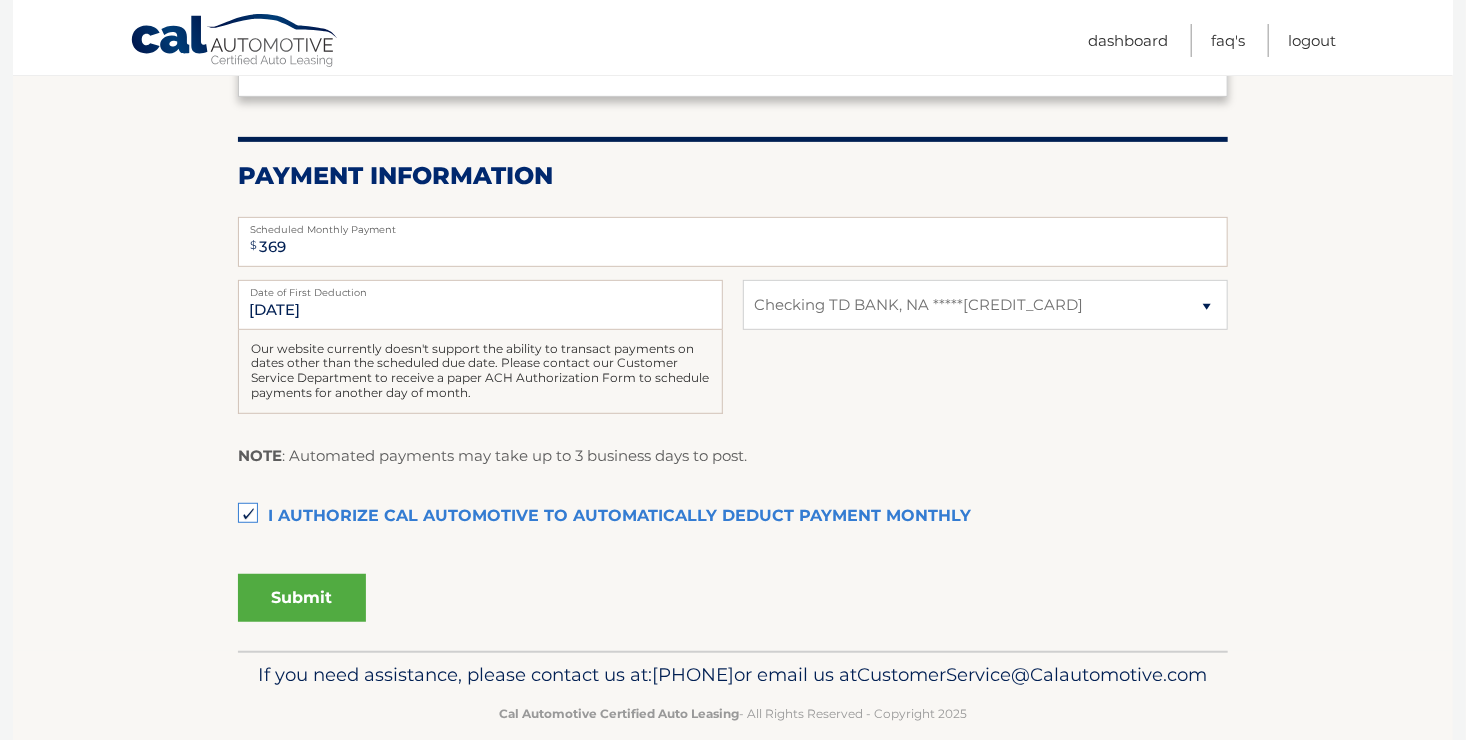click on "Submit" at bounding box center (302, 598) 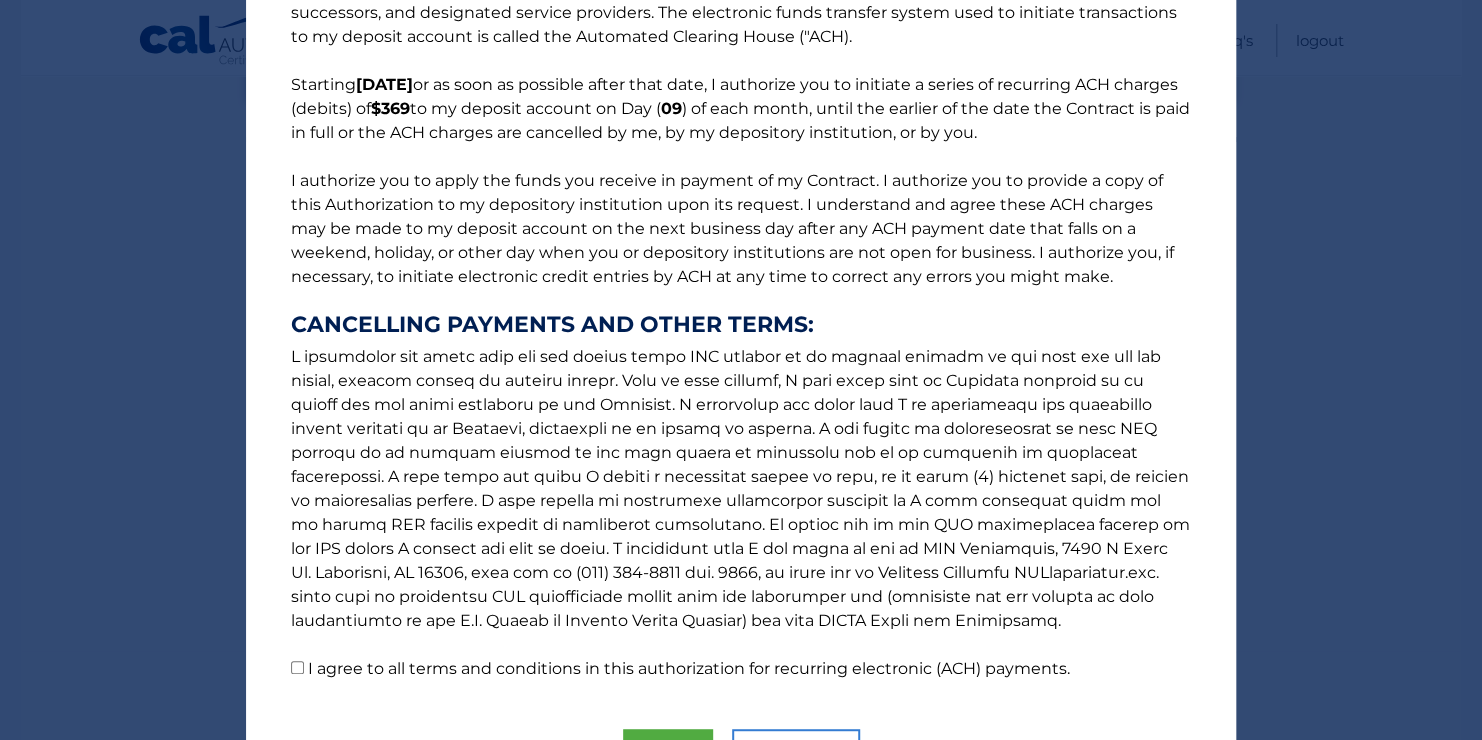 scroll, scrollTop: 228, scrollLeft: 0, axis: vertical 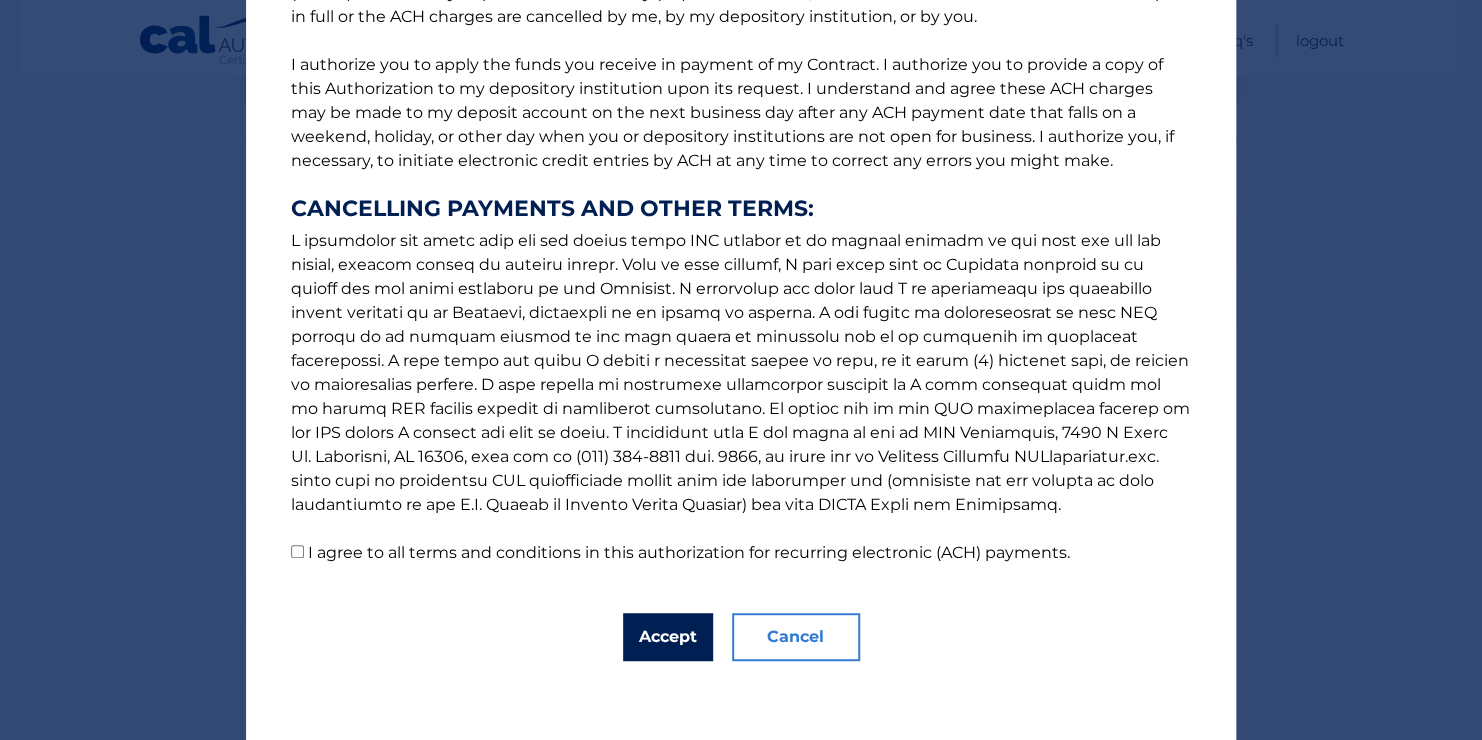 click on "Accept" at bounding box center (668, 637) 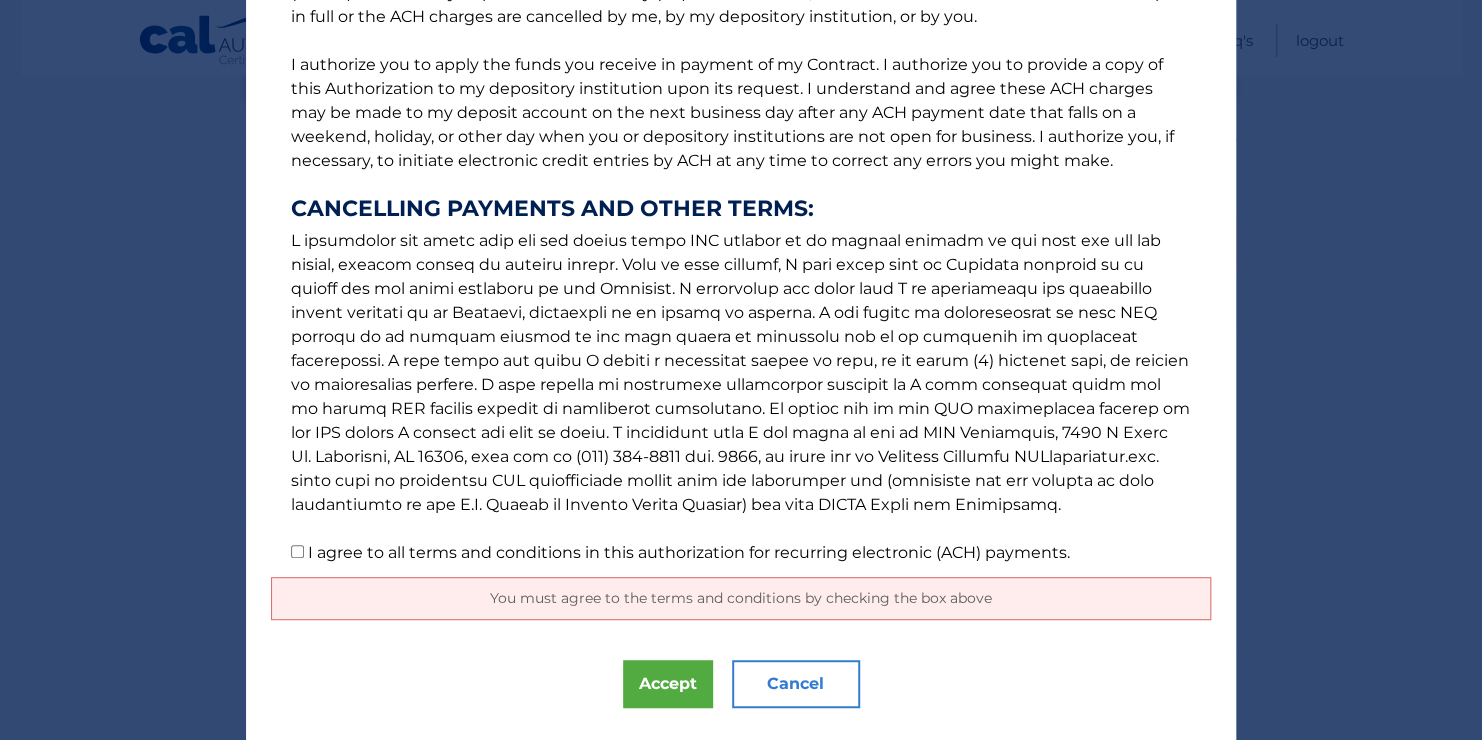 click on "I agree to all terms and conditions in this authorization for recurring electronic (ACH) payments." at bounding box center [297, 551] 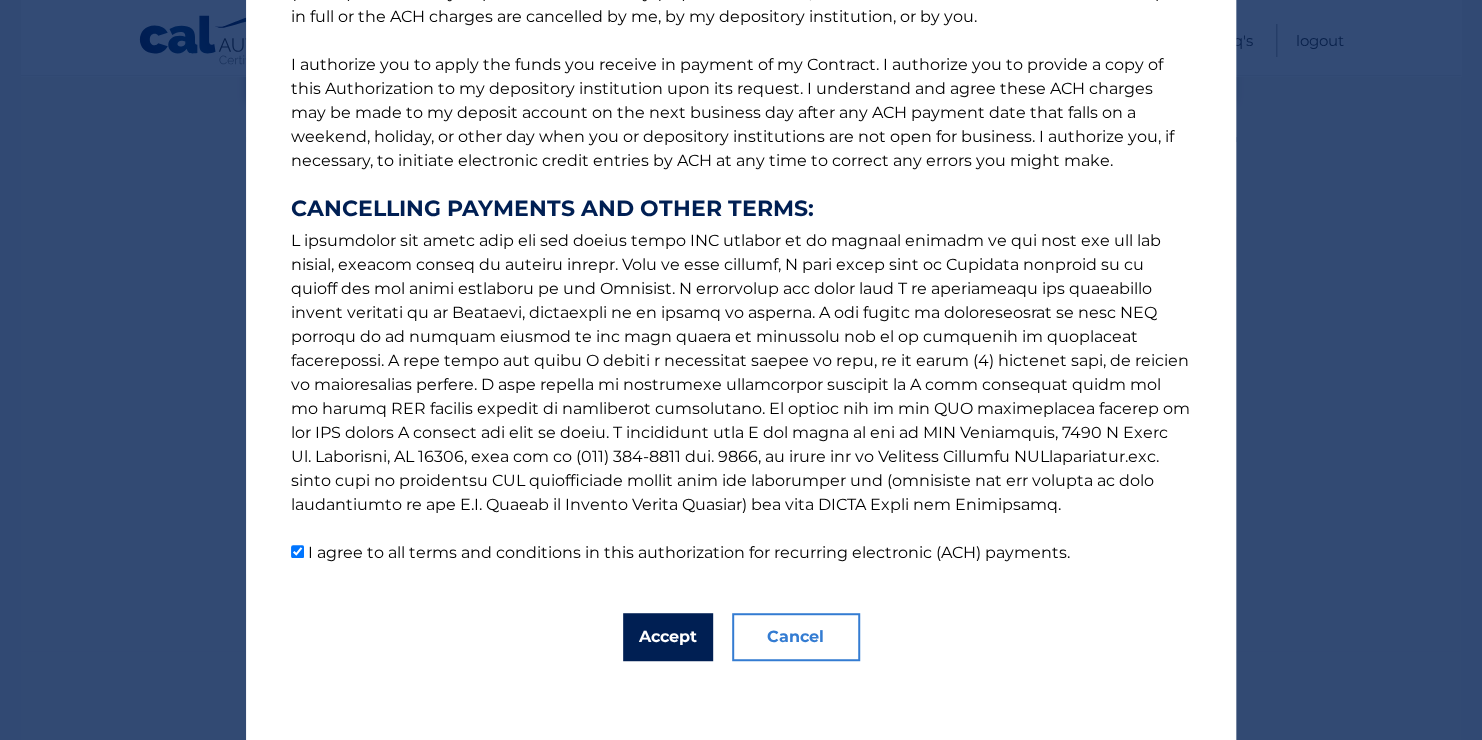 click on "Accept" at bounding box center [668, 637] 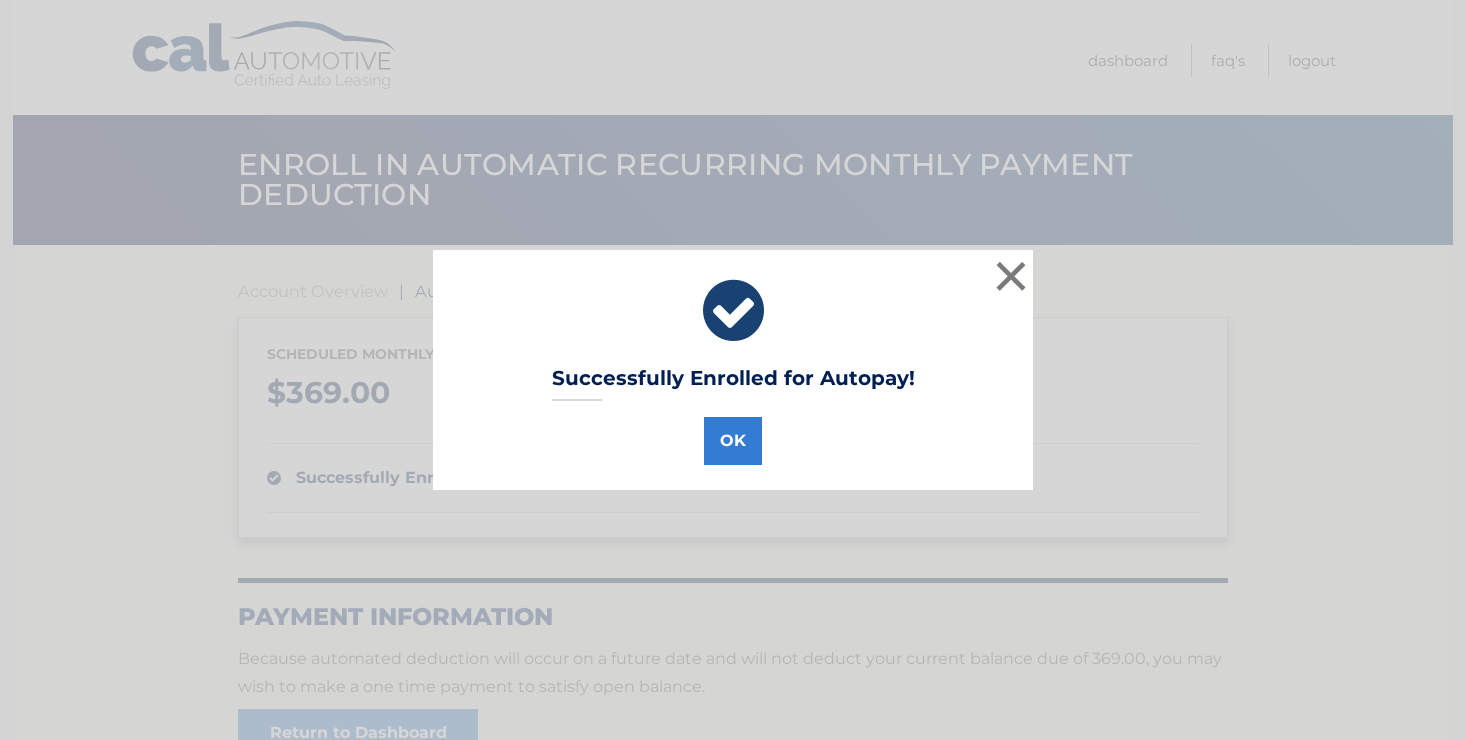 scroll, scrollTop: 0, scrollLeft: 0, axis: both 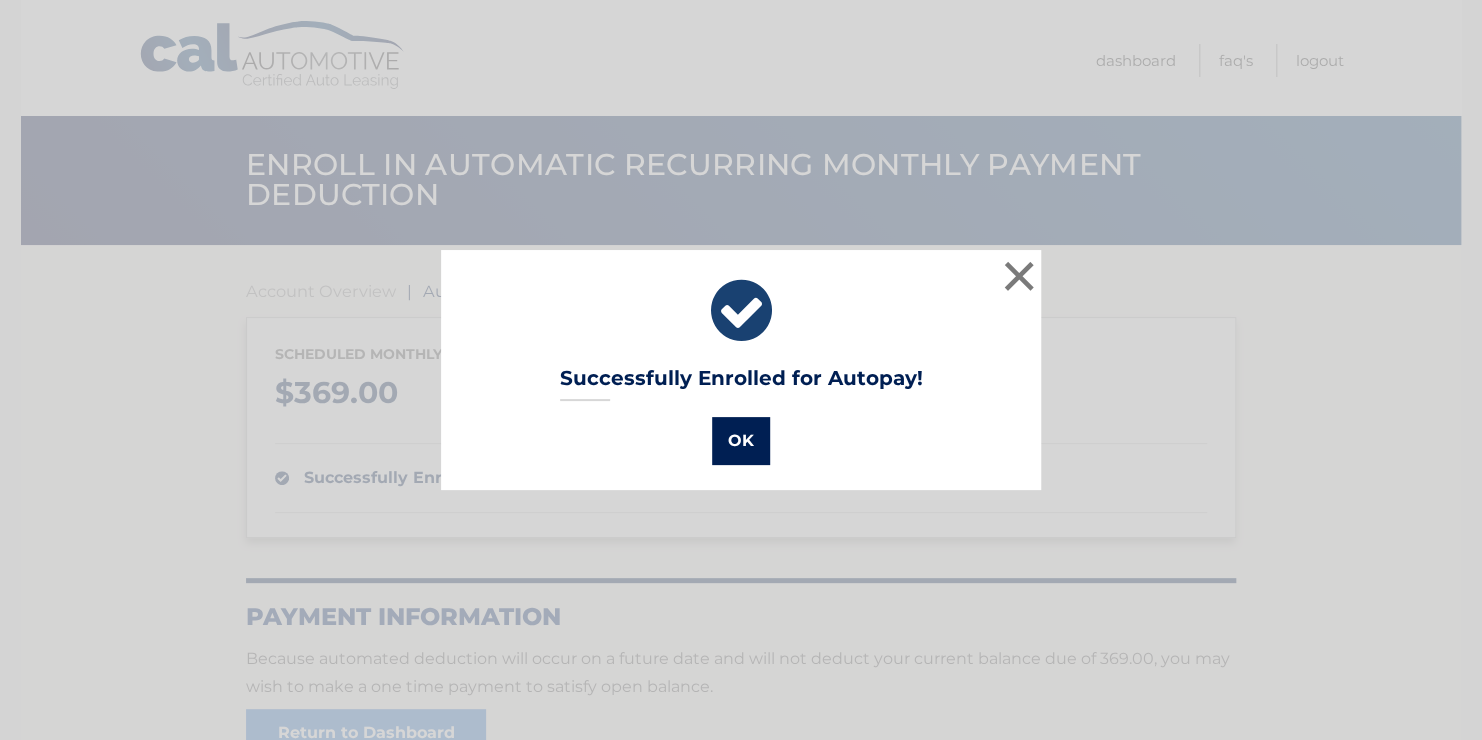 click on "OK" at bounding box center [741, 441] 